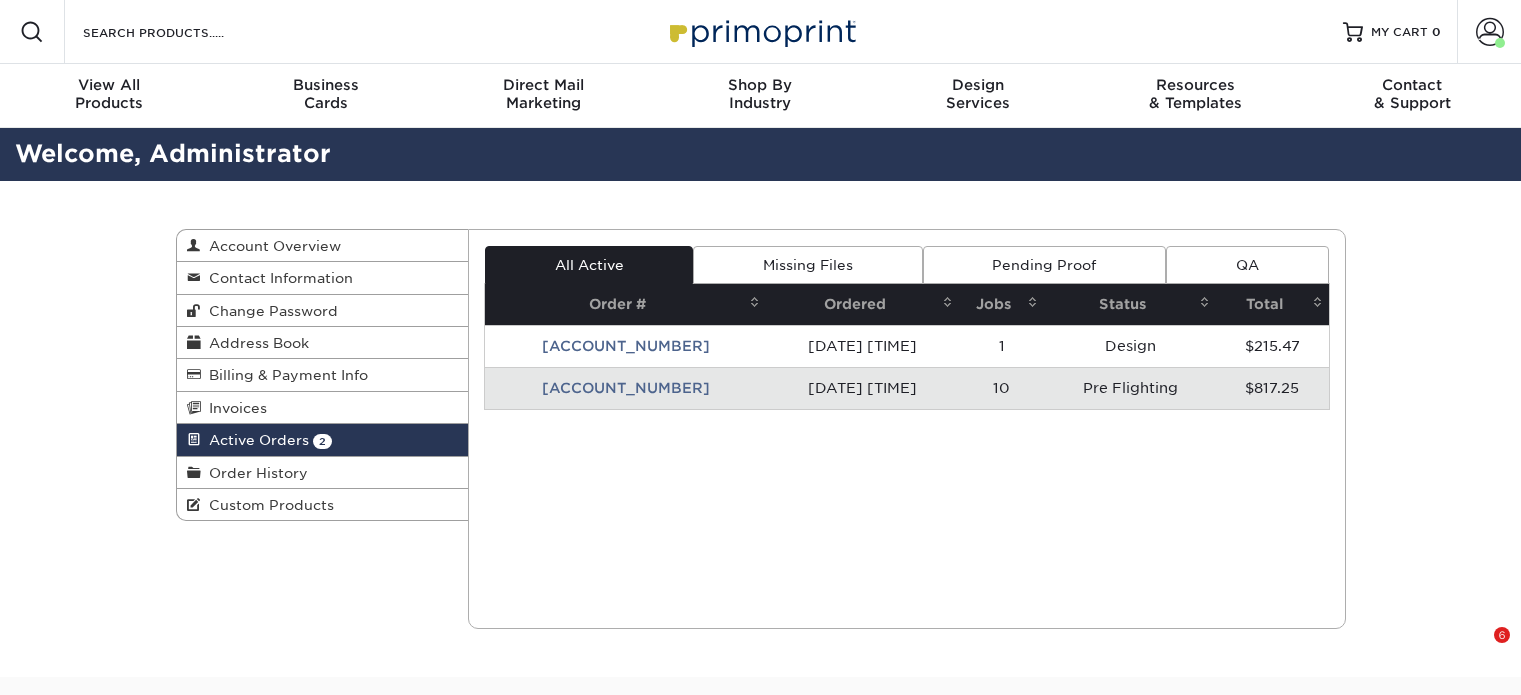 scroll, scrollTop: 0, scrollLeft: 0, axis: both 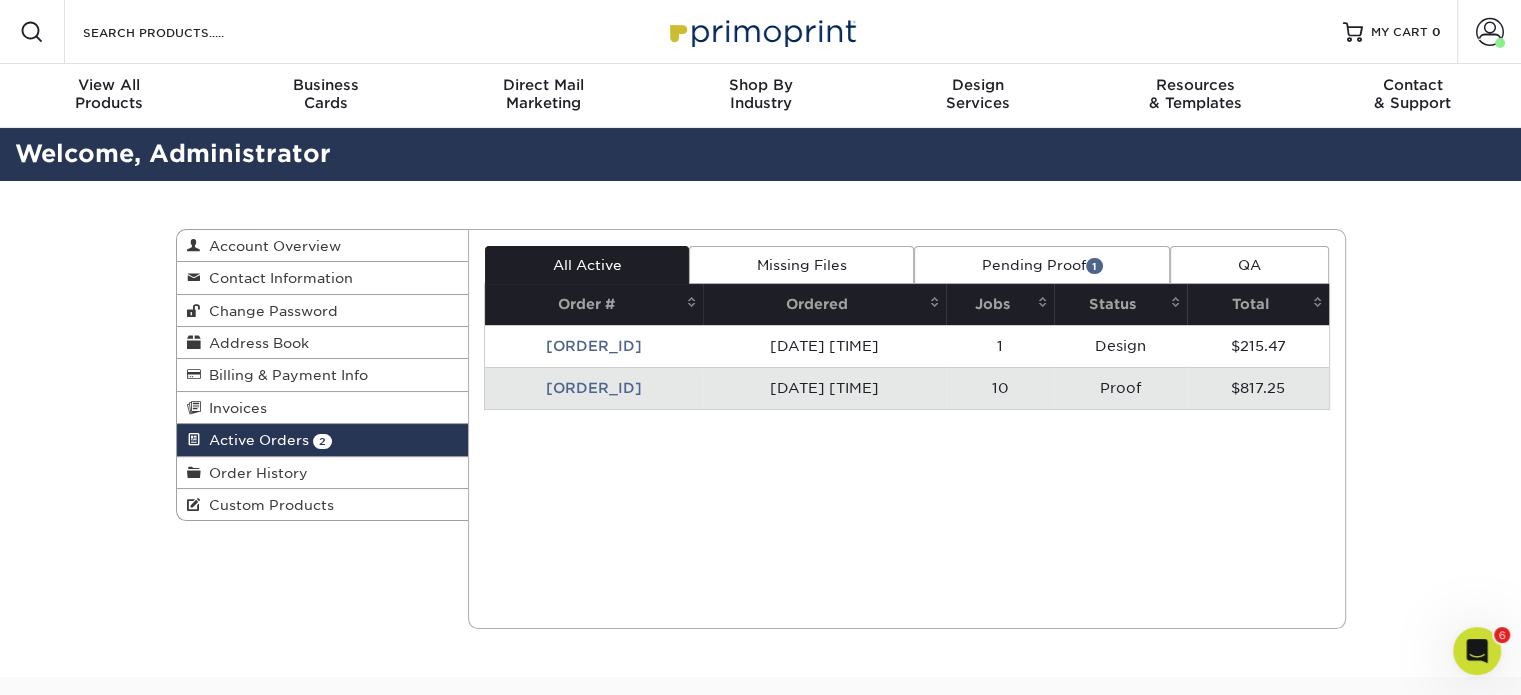 click on "1" at bounding box center [1094, 265] 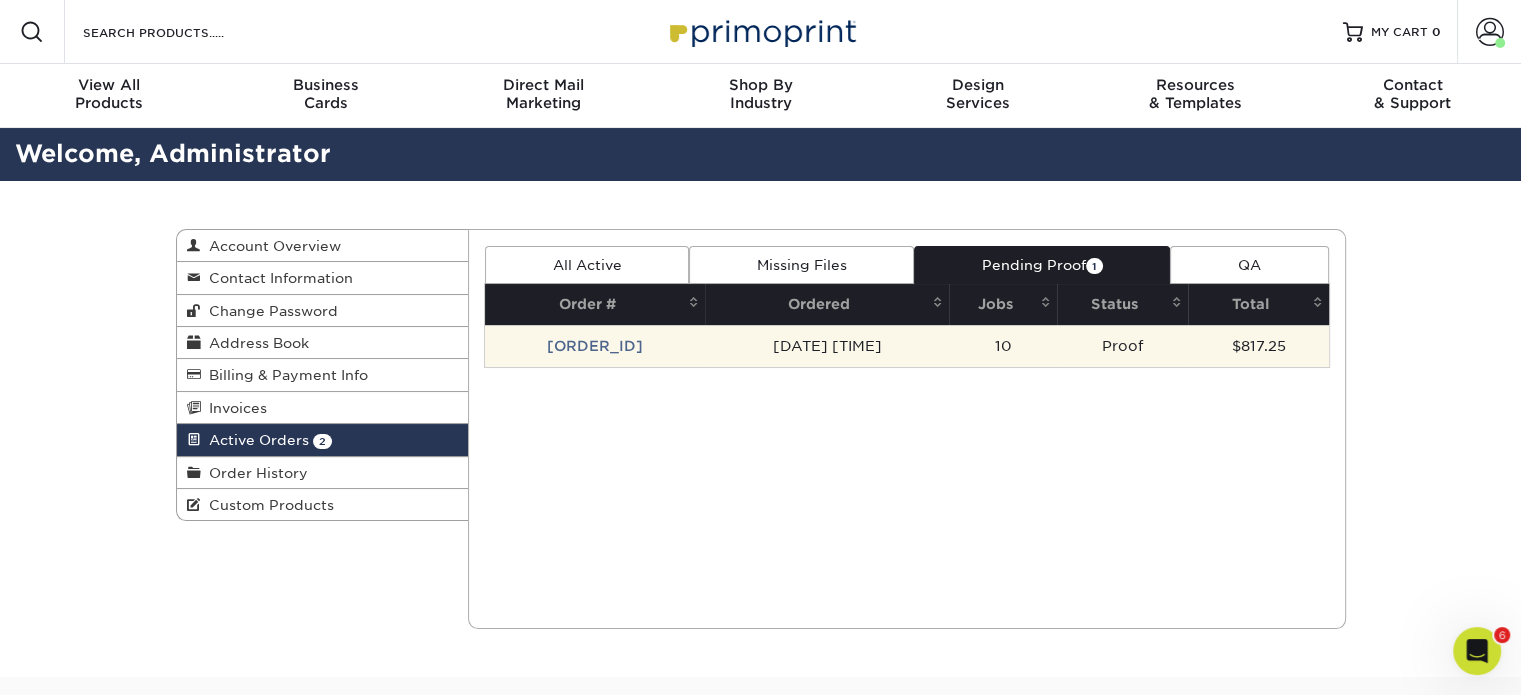 click on "[ORDER_ID]" at bounding box center [595, 346] 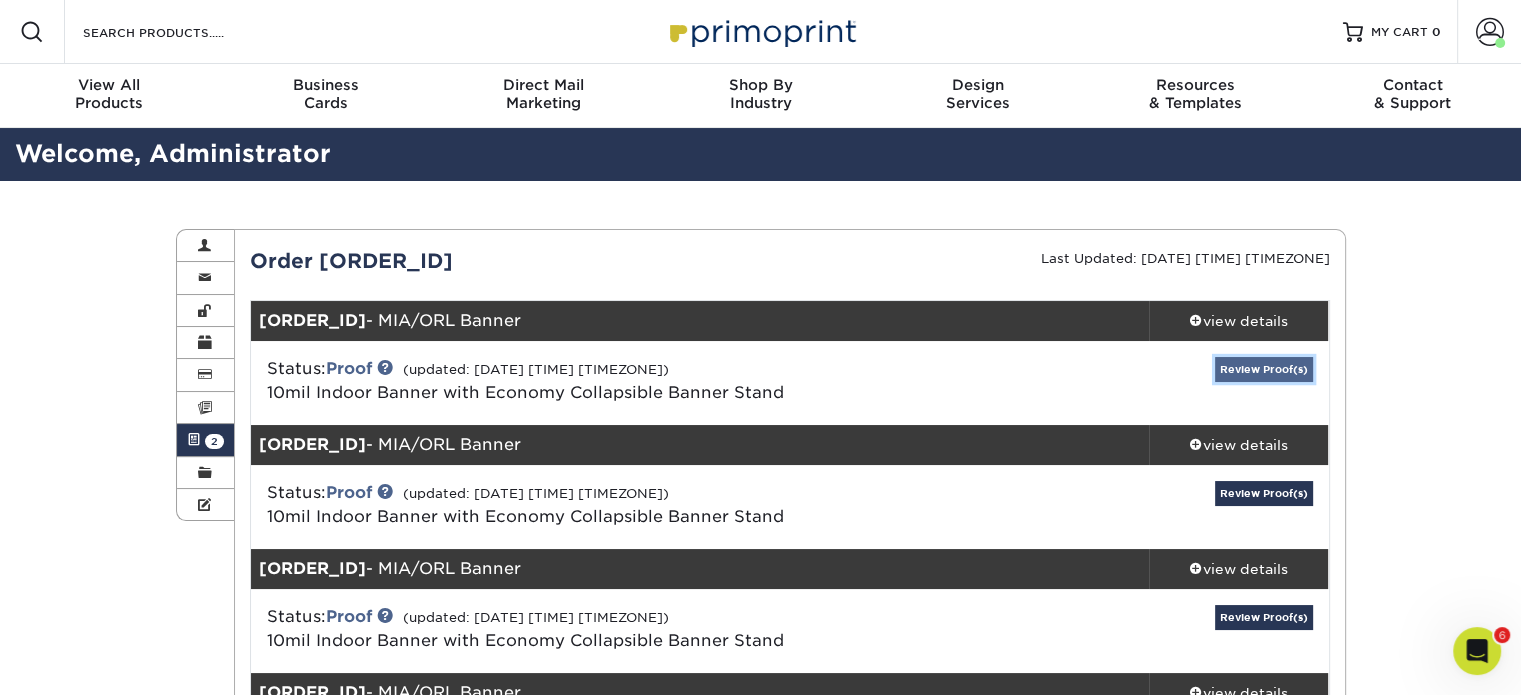 click on "Review Proof(s)" at bounding box center [1264, 369] 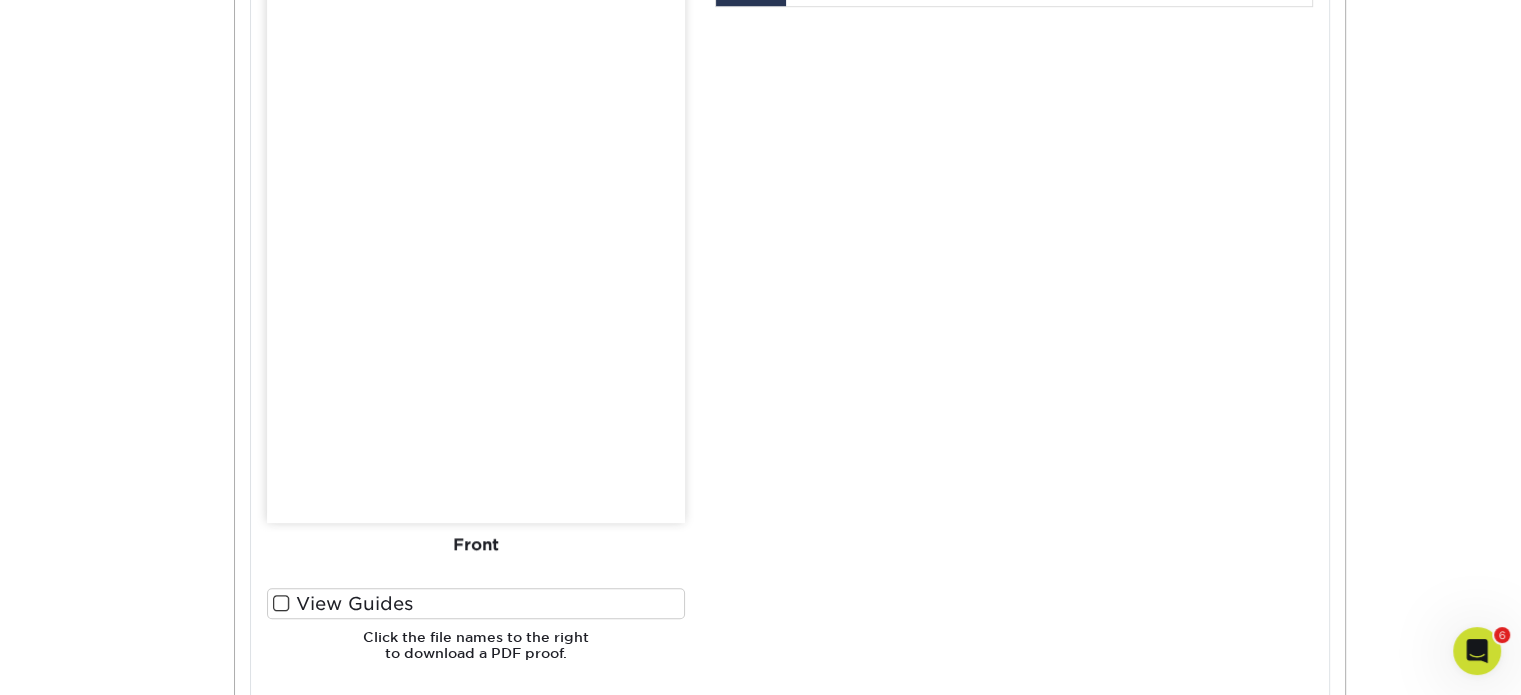 scroll, scrollTop: 1411, scrollLeft: 0, axis: vertical 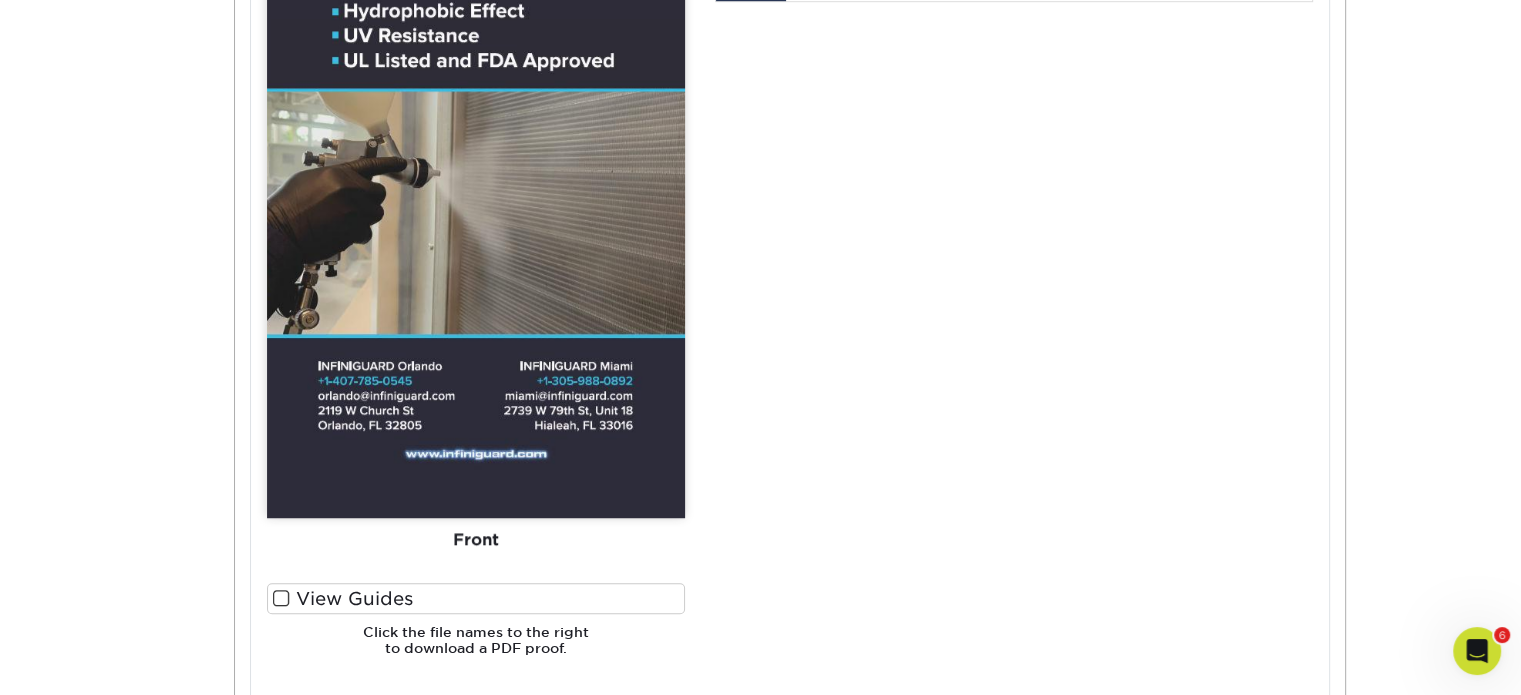 click at bounding box center [281, 598] 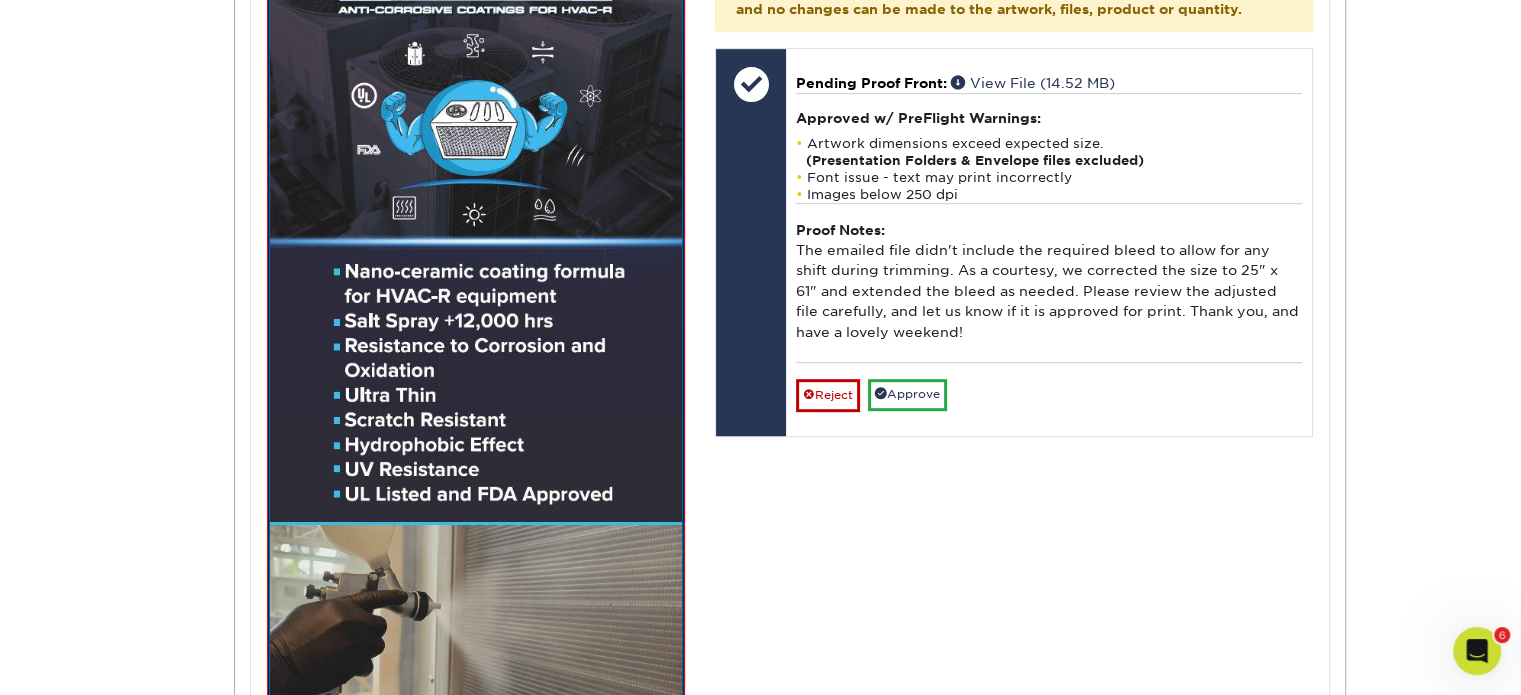 scroll, scrollTop: 988, scrollLeft: 0, axis: vertical 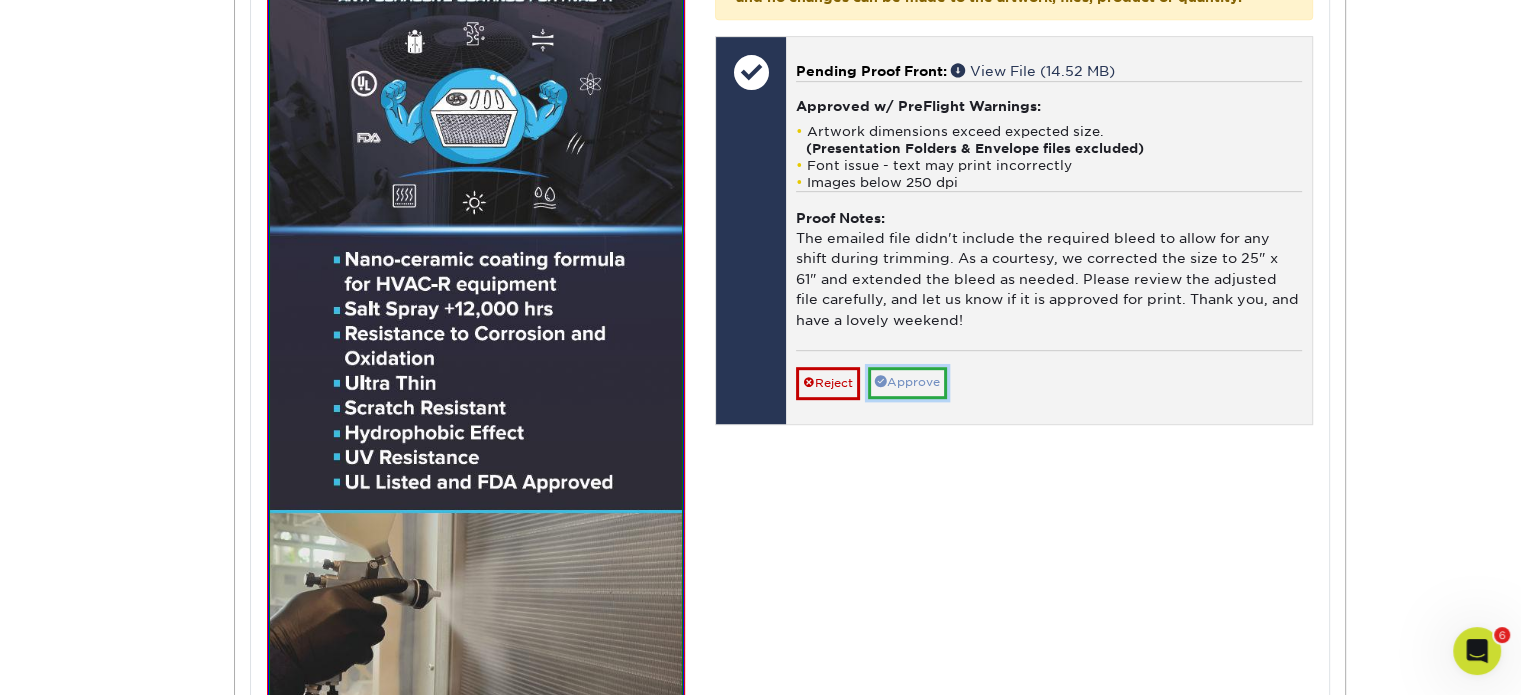 click on "Approve" at bounding box center [907, 382] 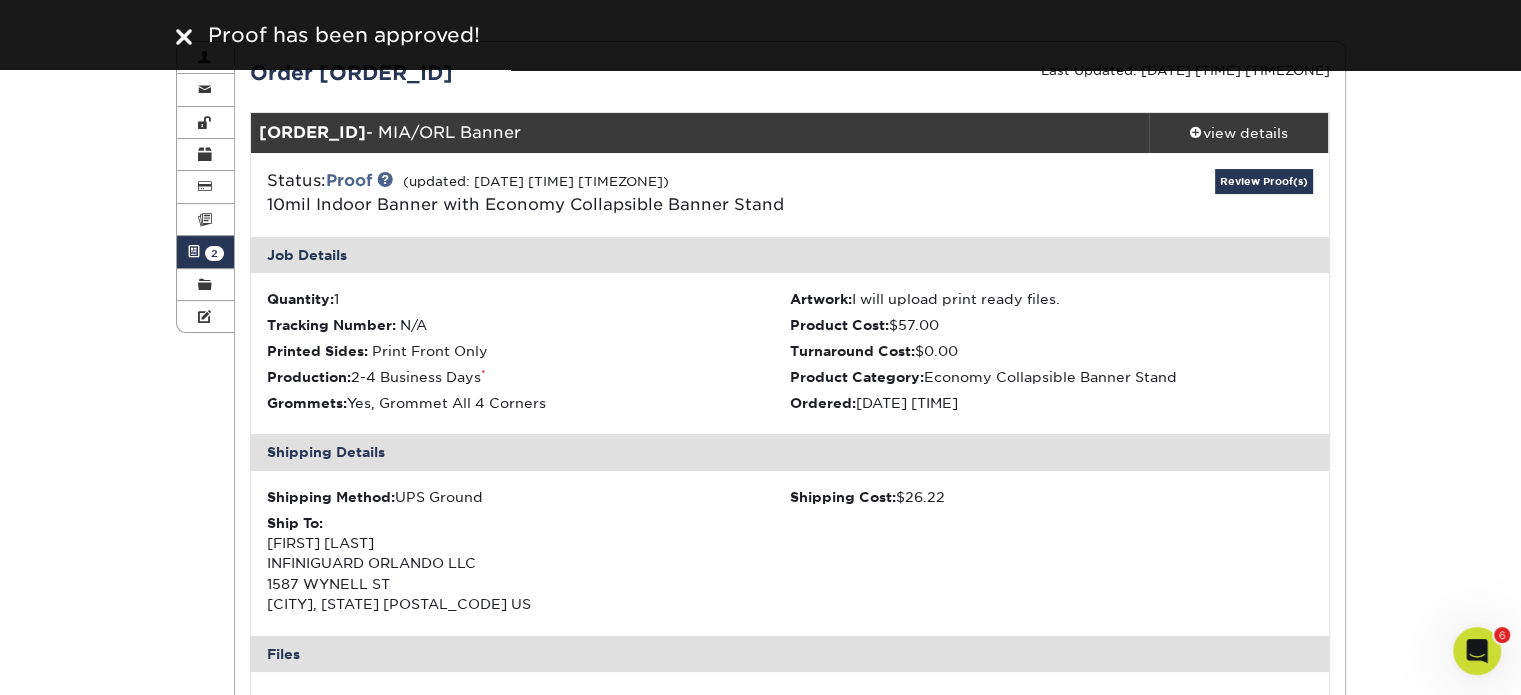 scroll, scrollTop: 185, scrollLeft: 0, axis: vertical 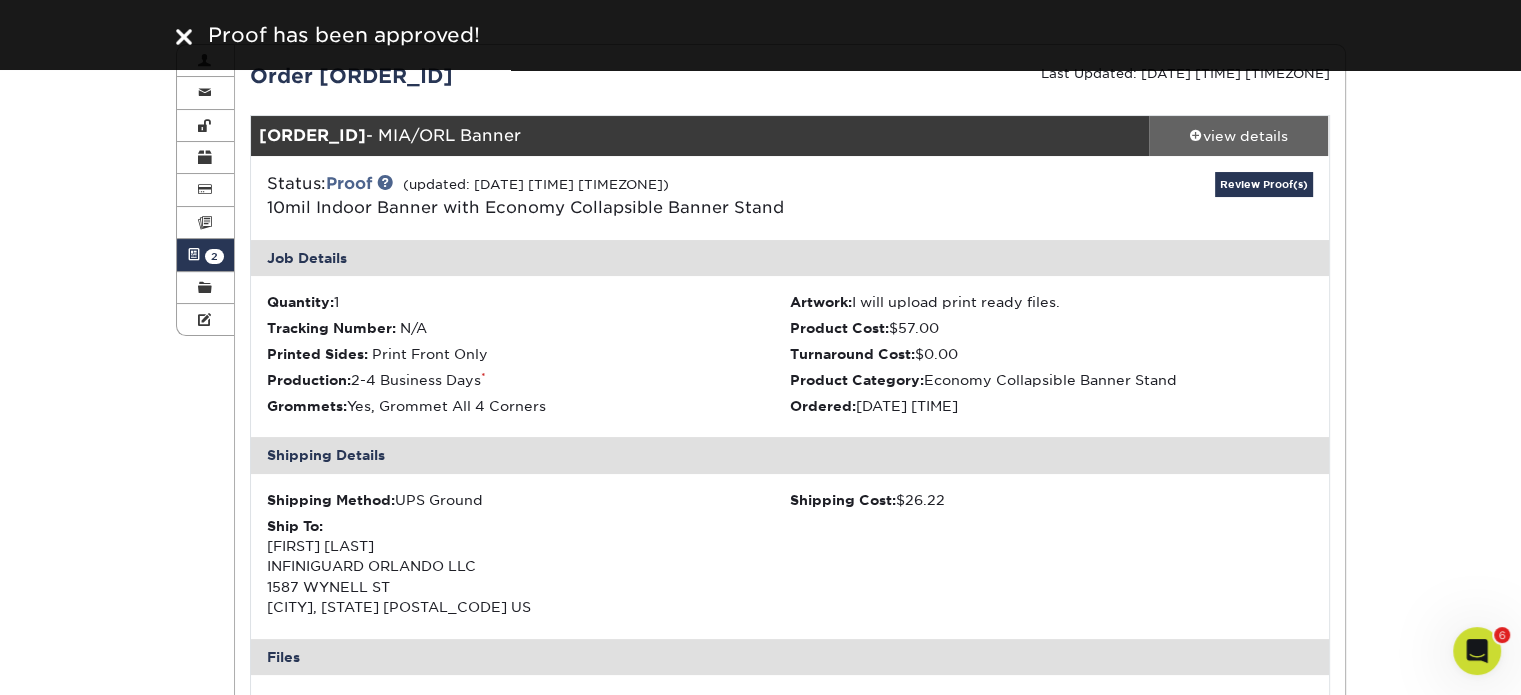 click on "view details" at bounding box center [1239, 136] 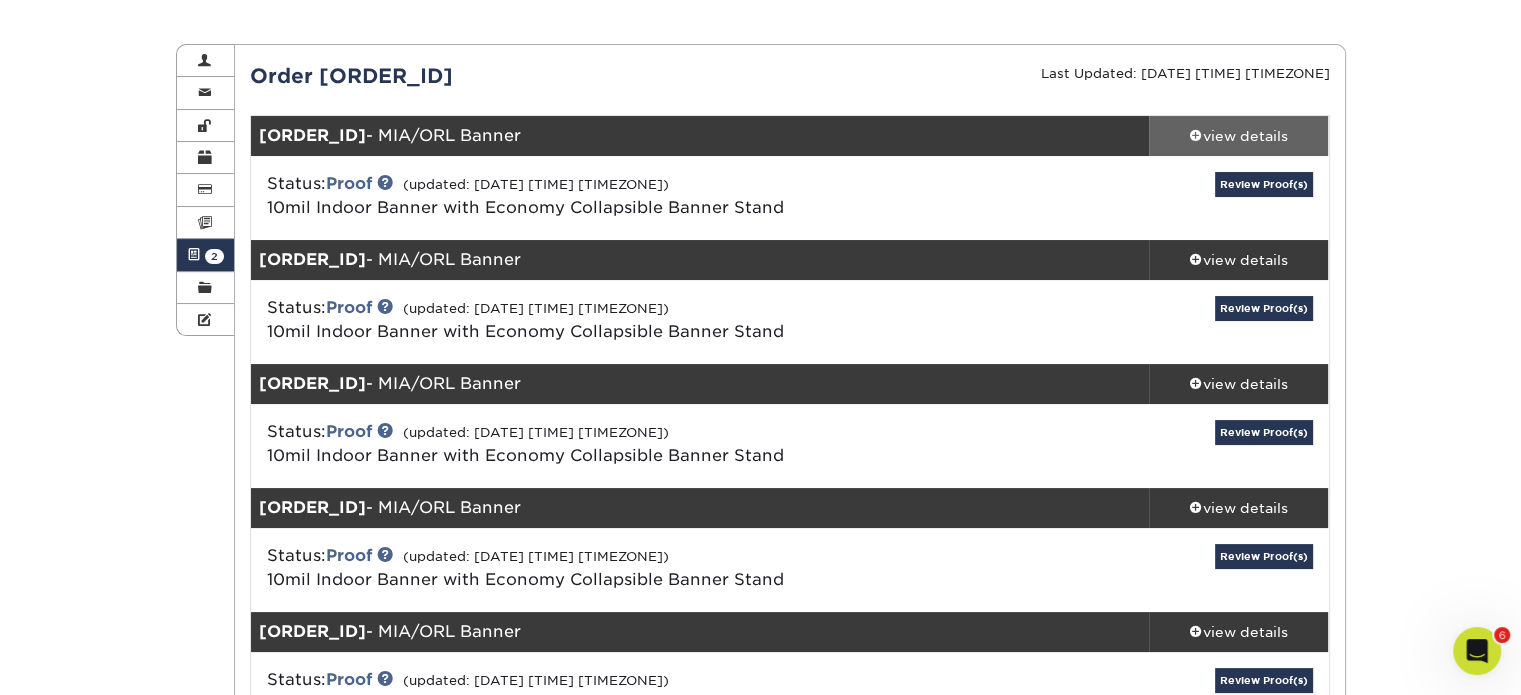 click on "view details" at bounding box center [1239, 136] 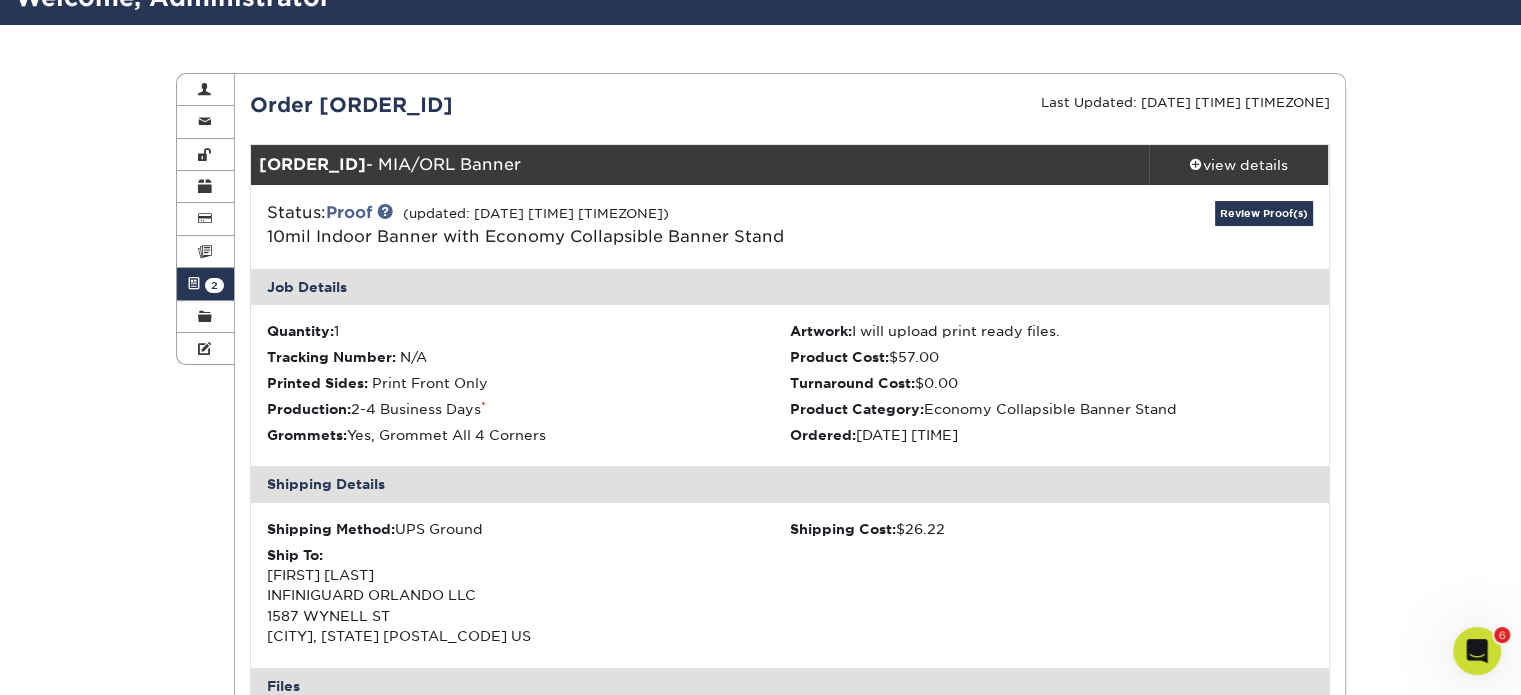 scroll, scrollTop: 156, scrollLeft: 0, axis: vertical 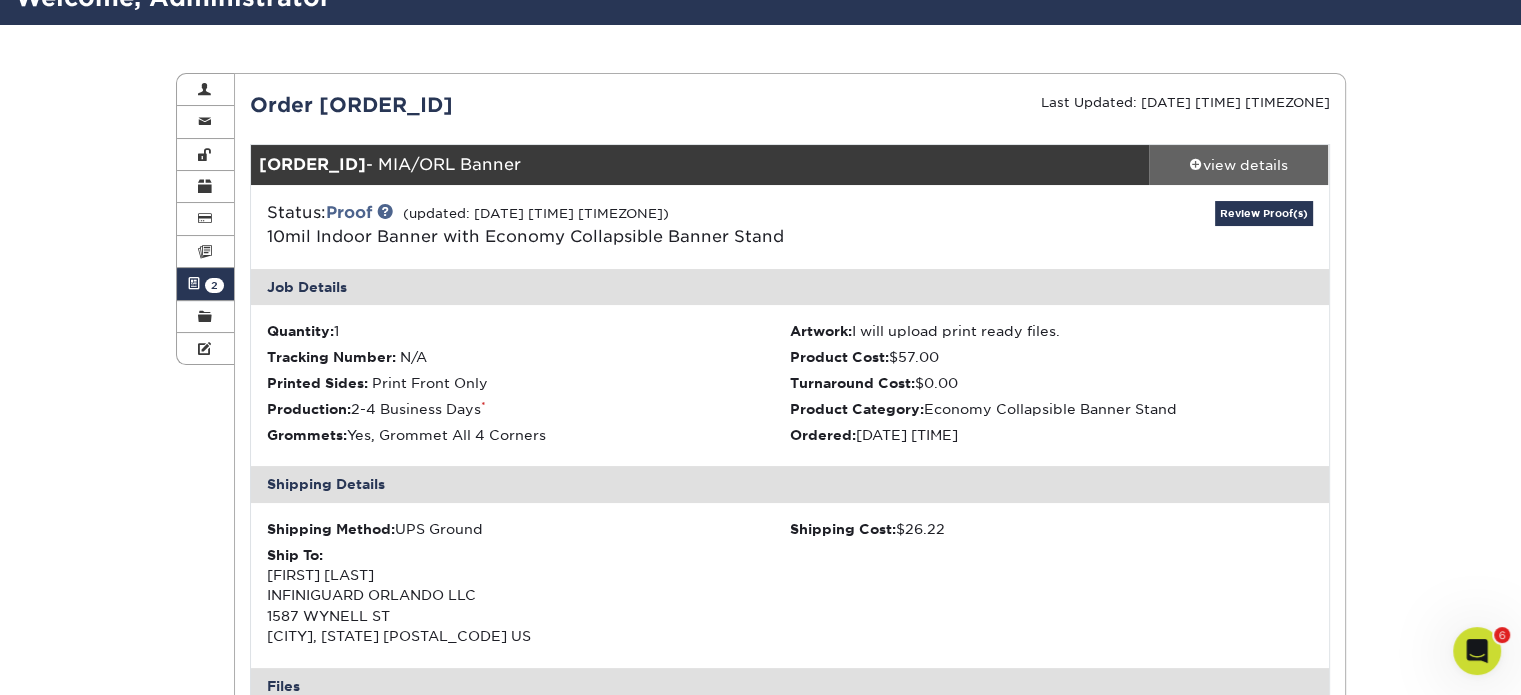 click on "view details" at bounding box center (1239, 165) 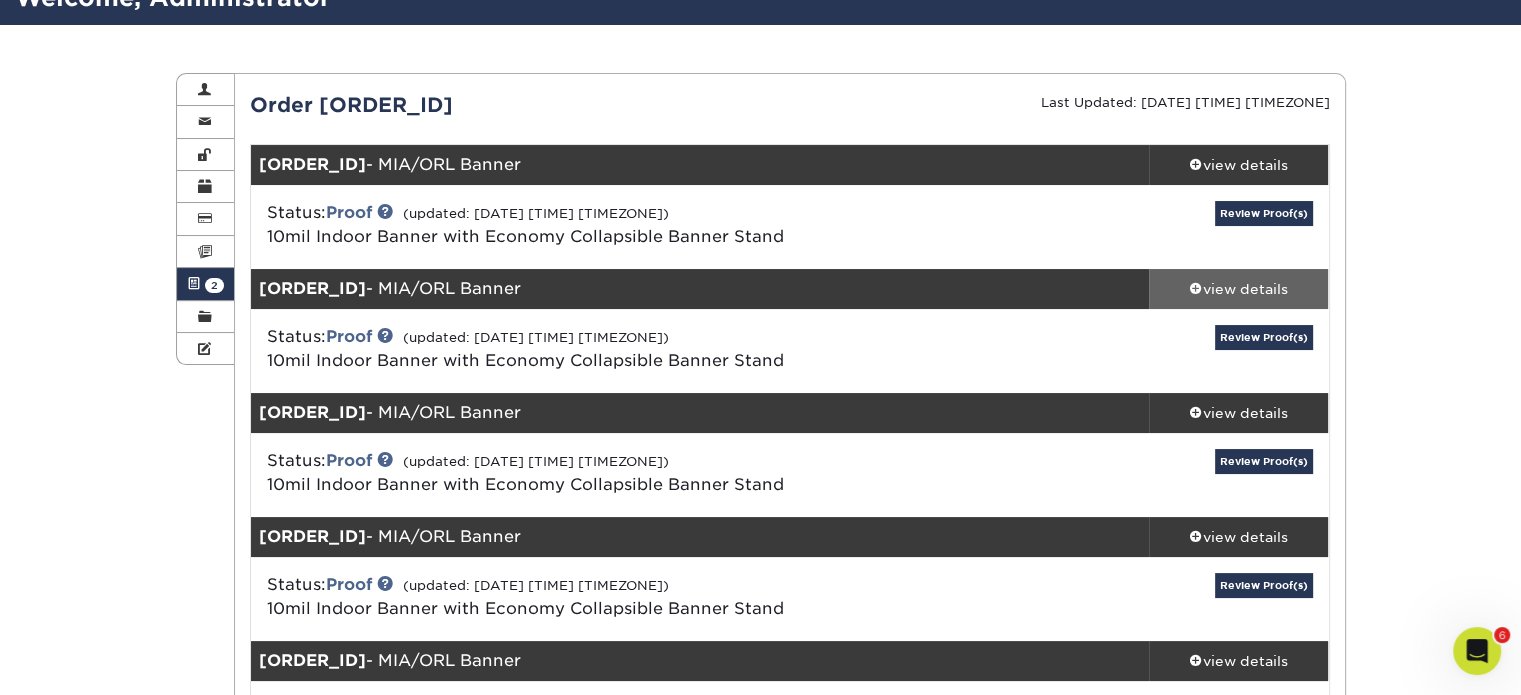 click on "view details" at bounding box center [1239, 289] 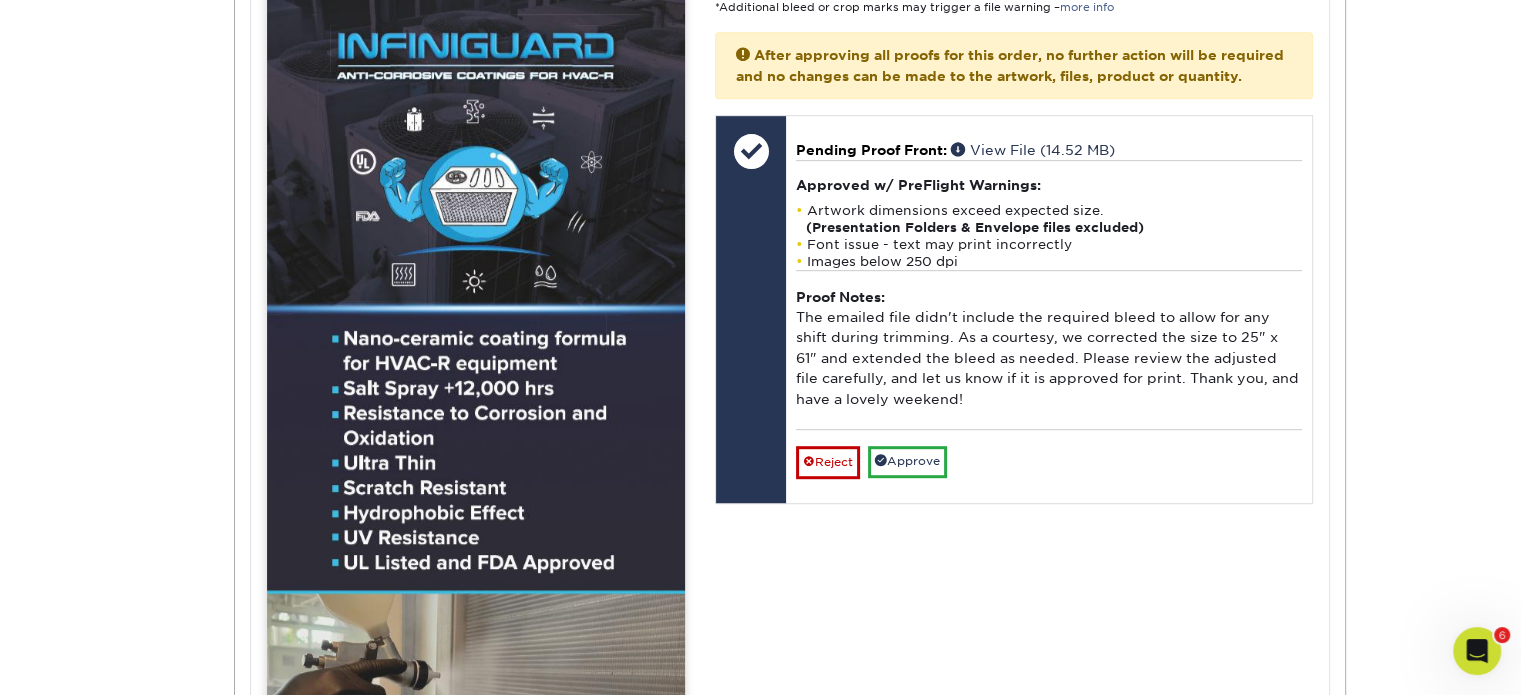 scroll, scrollTop: 1036, scrollLeft: 0, axis: vertical 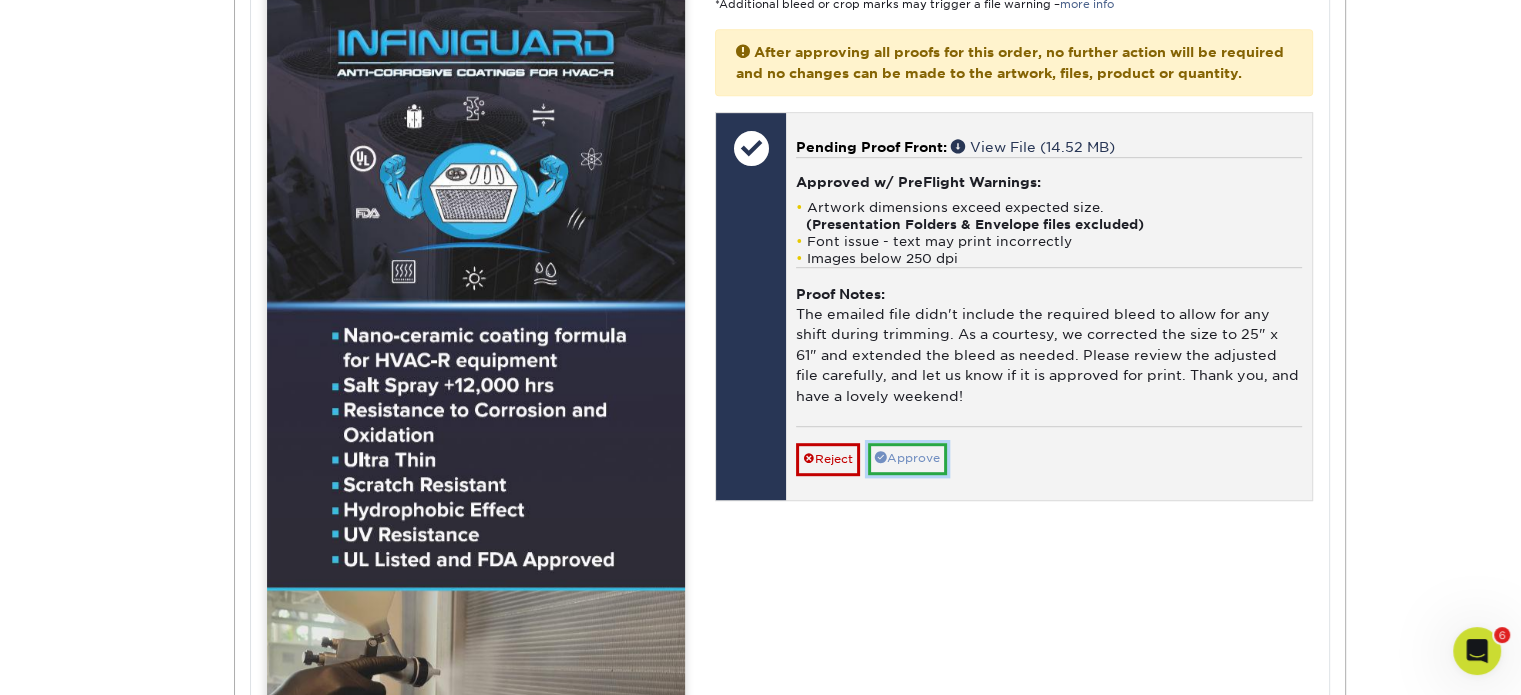 click on "Approve" at bounding box center (907, 458) 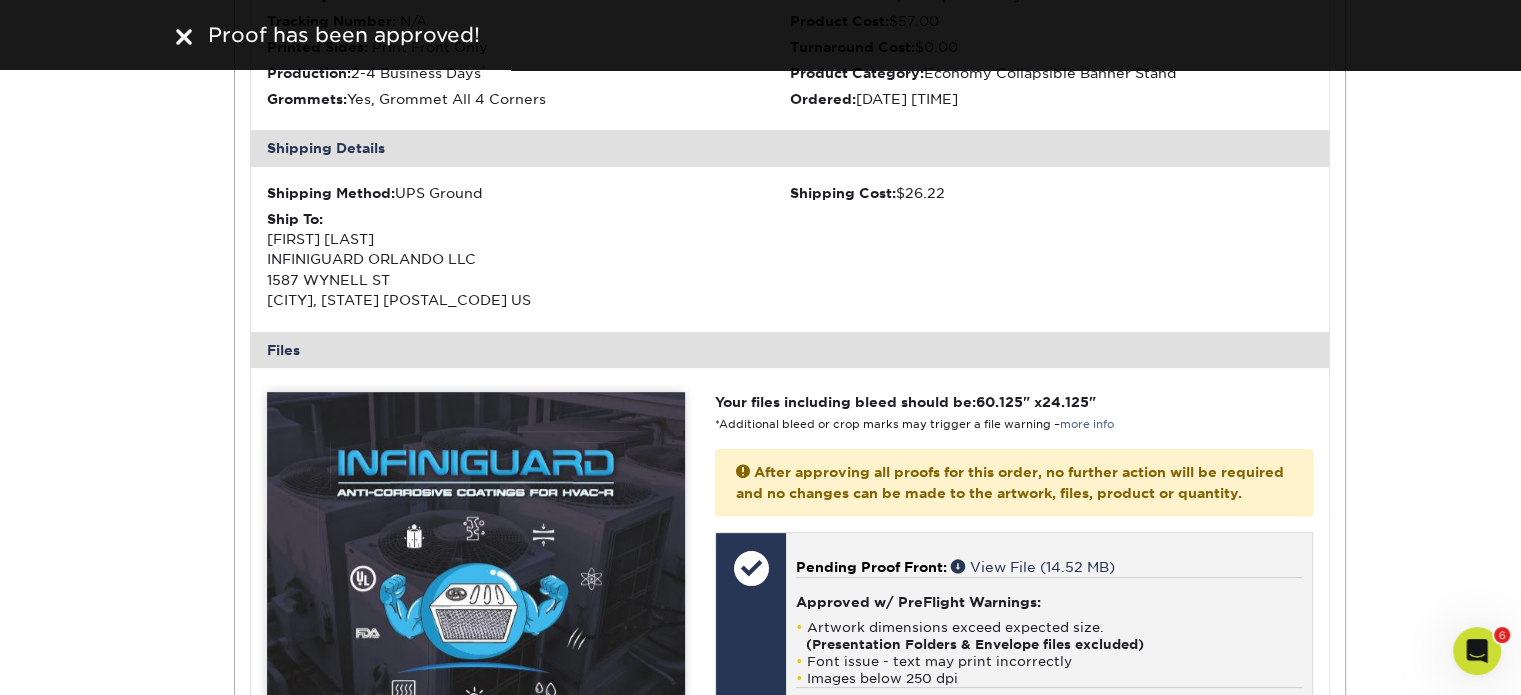 scroll, scrollTop: 150, scrollLeft: 0, axis: vertical 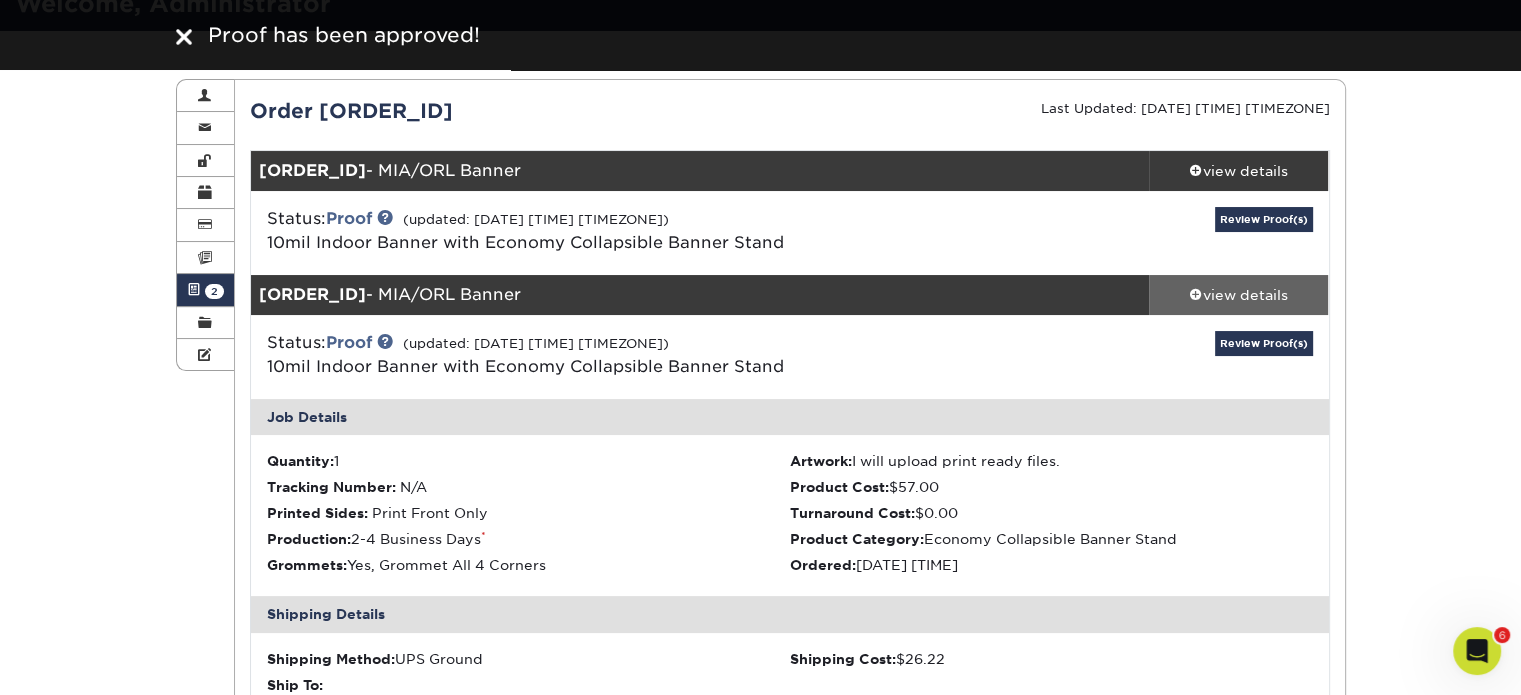 click on "view details" at bounding box center (1239, 295) 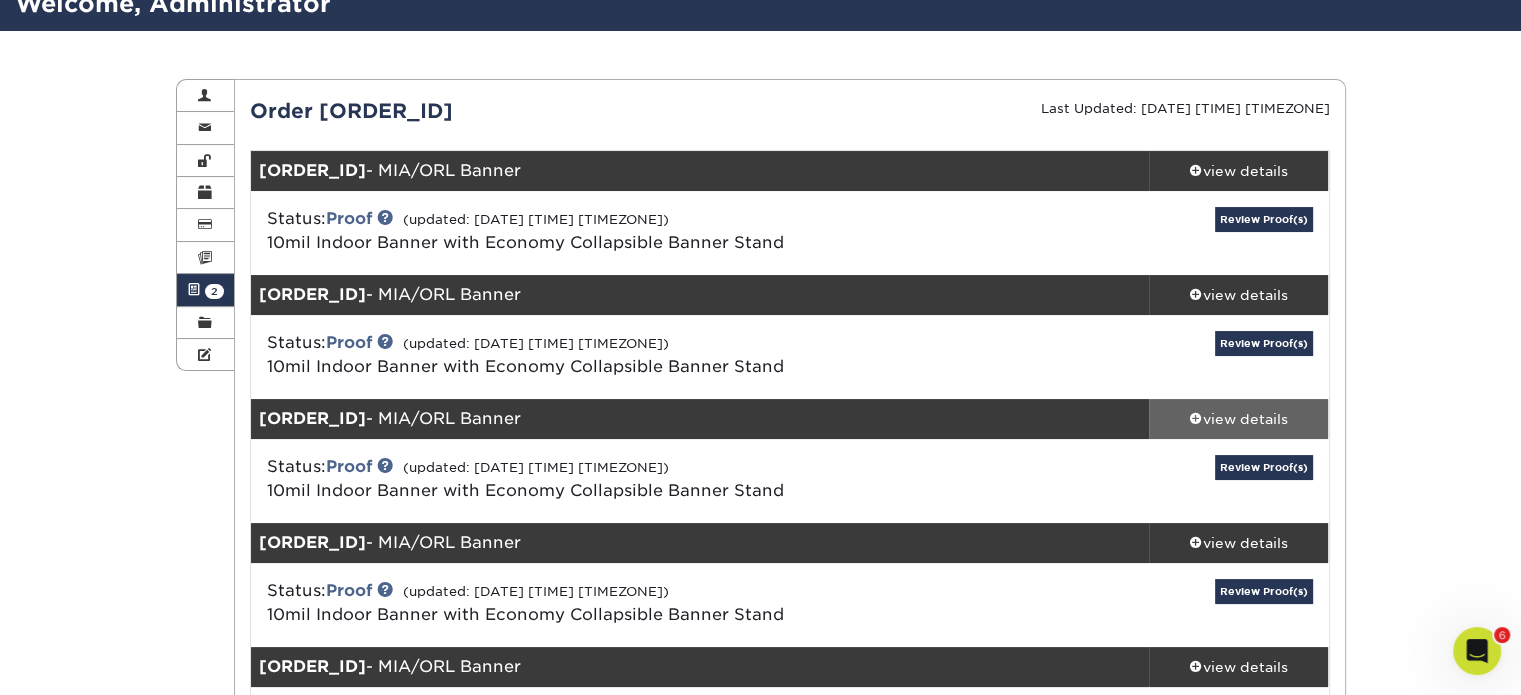 click on "view details" at bounding box center (1239, 419) 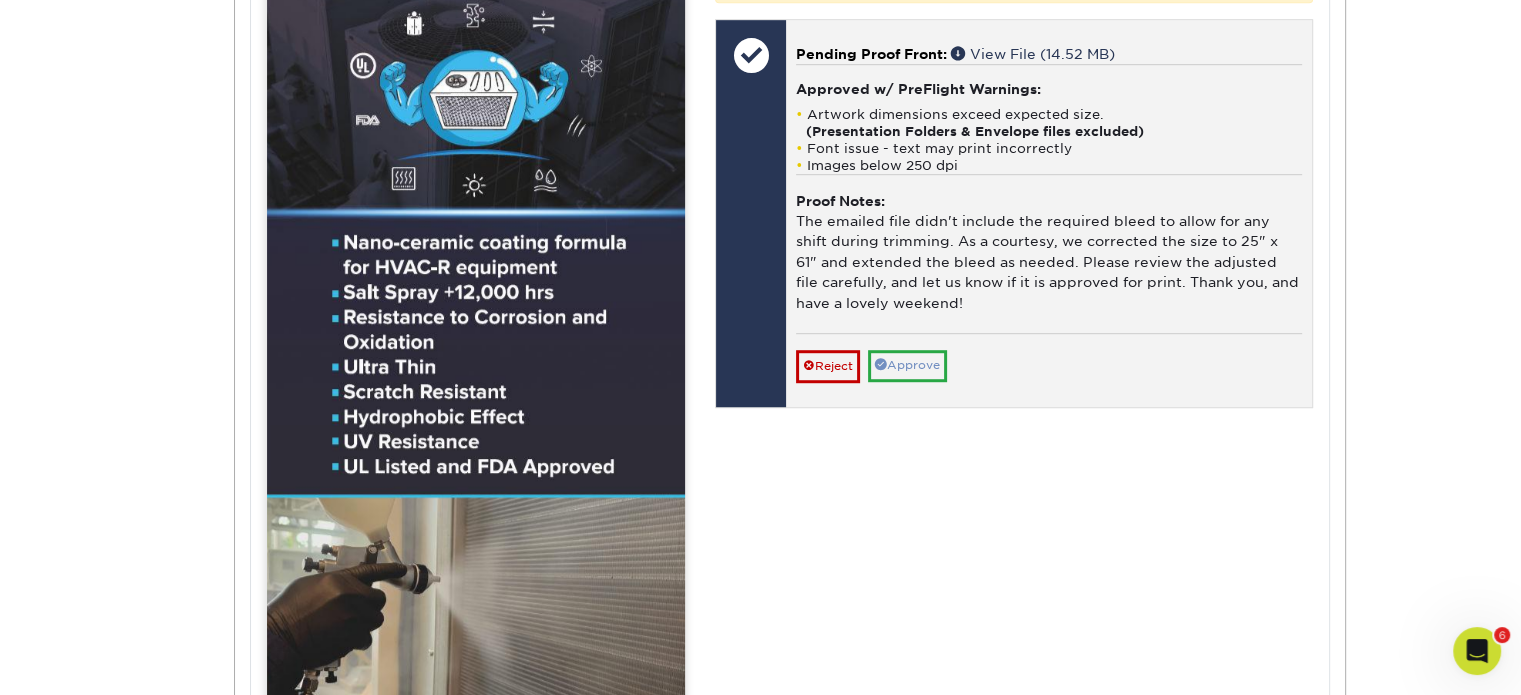 scroll, scrollTop: 1252, scrollLeft: 0, axis: vertical 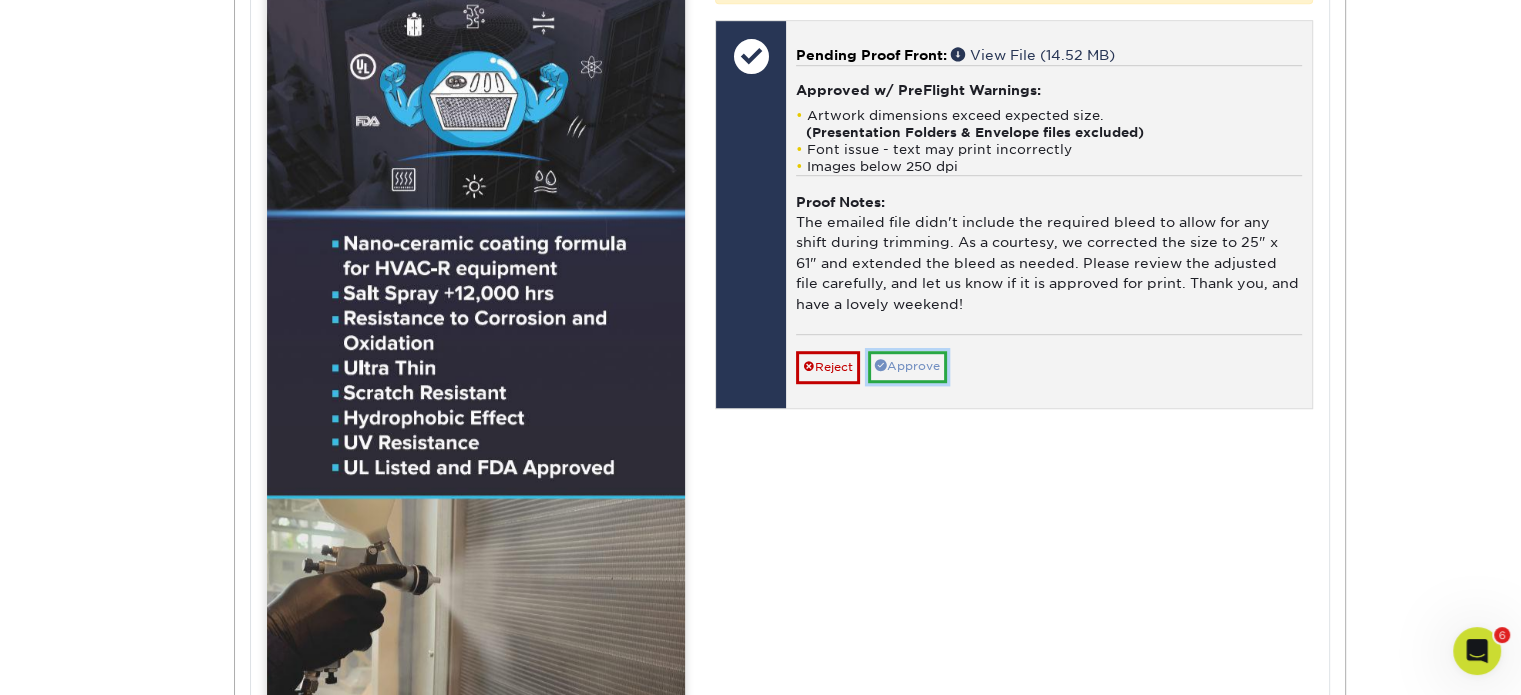 click on "Approve" at bounding box center (907, 366) 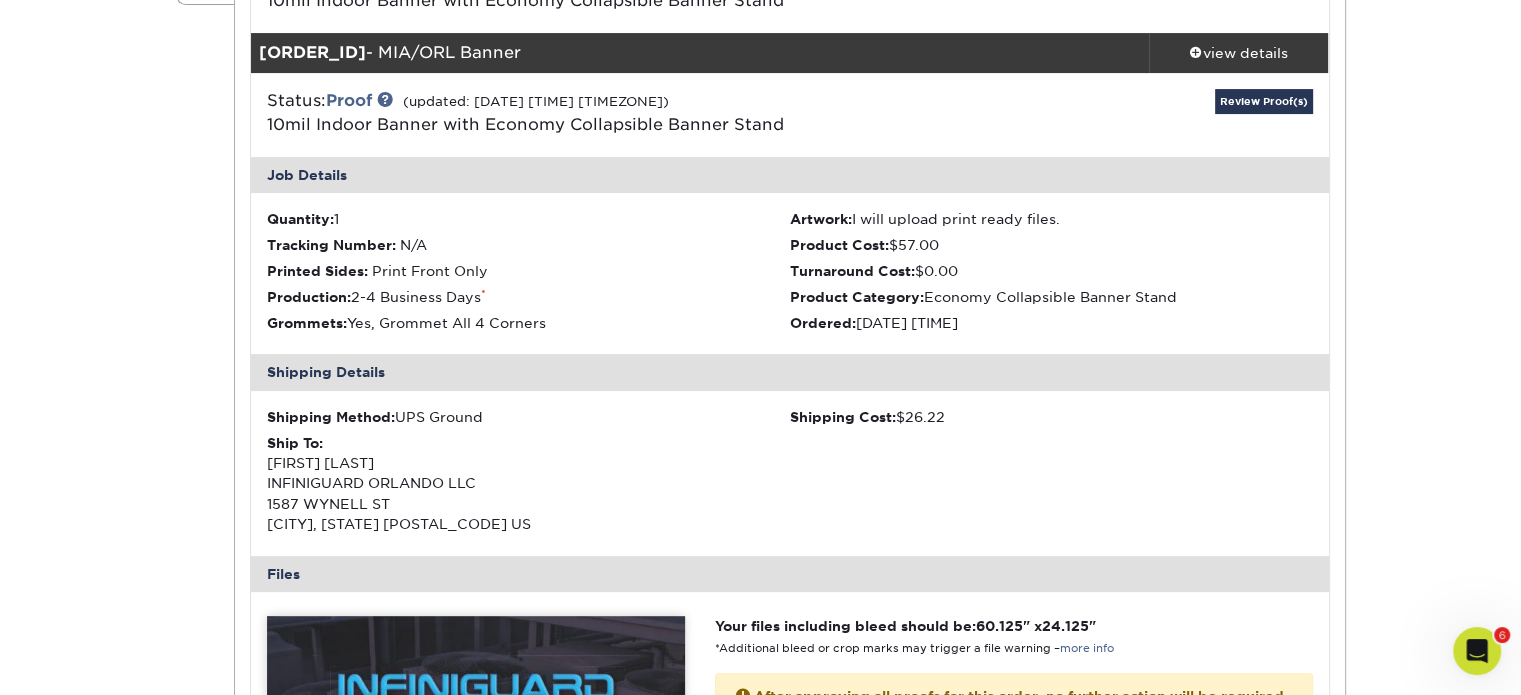 scroll, scrollTop: 344, scrollLeft: 0, axis: vertical 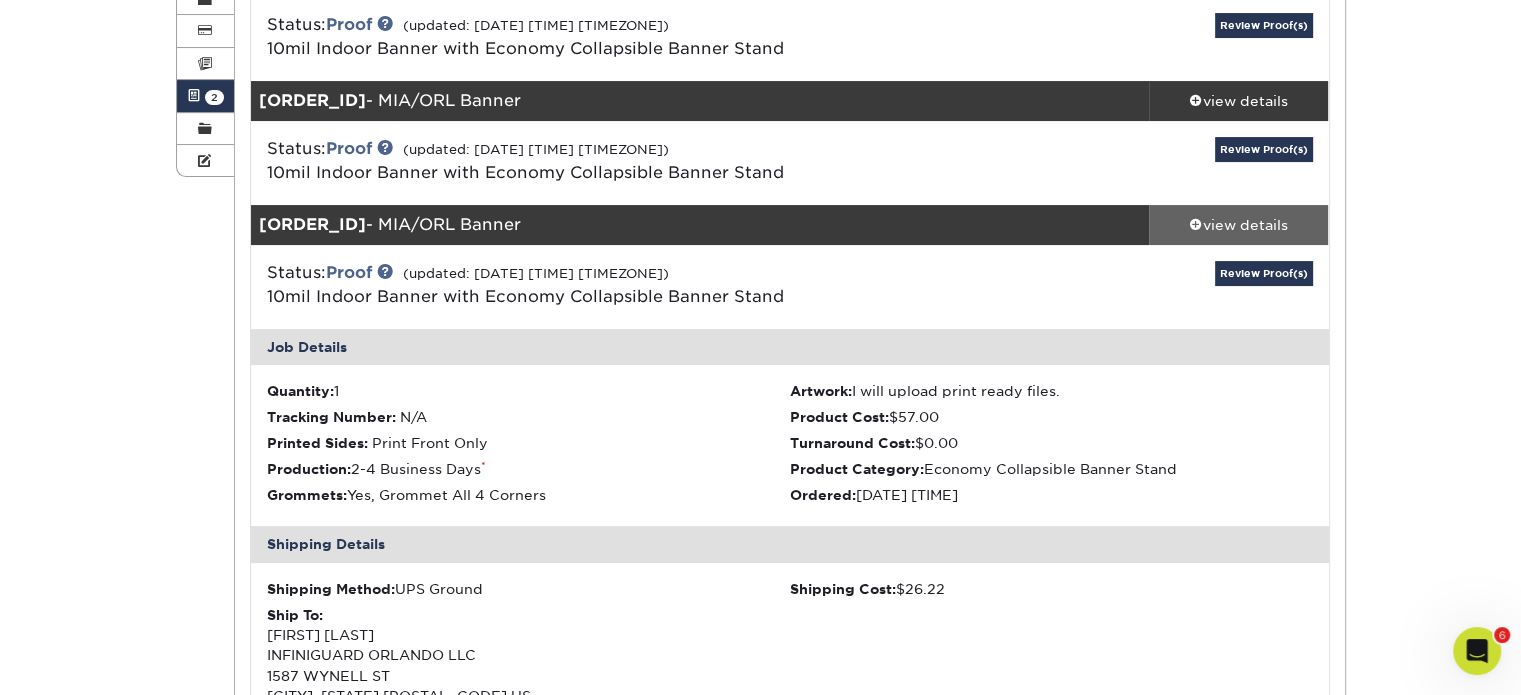 click on "view details" at bounding box center (1239, 225) 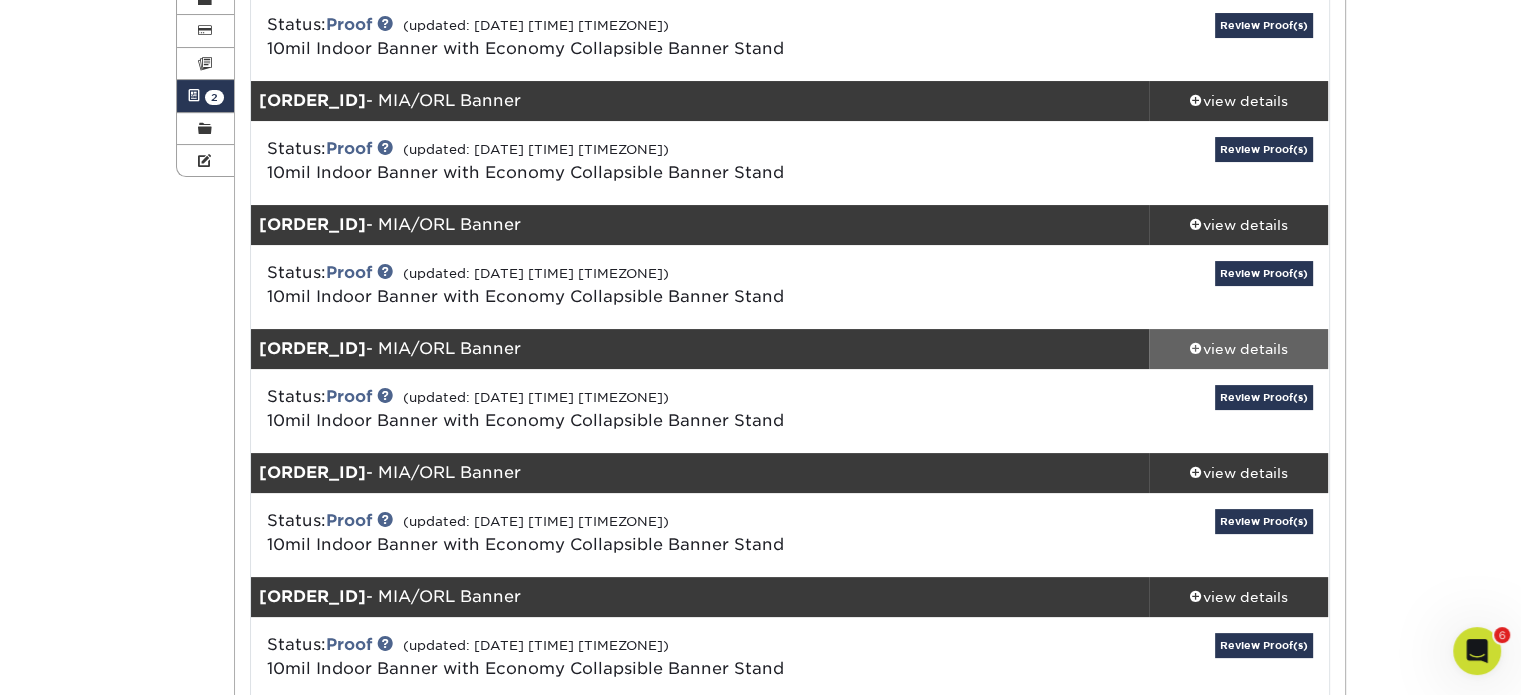 click on "view details" at bounding box center (1239, 349) 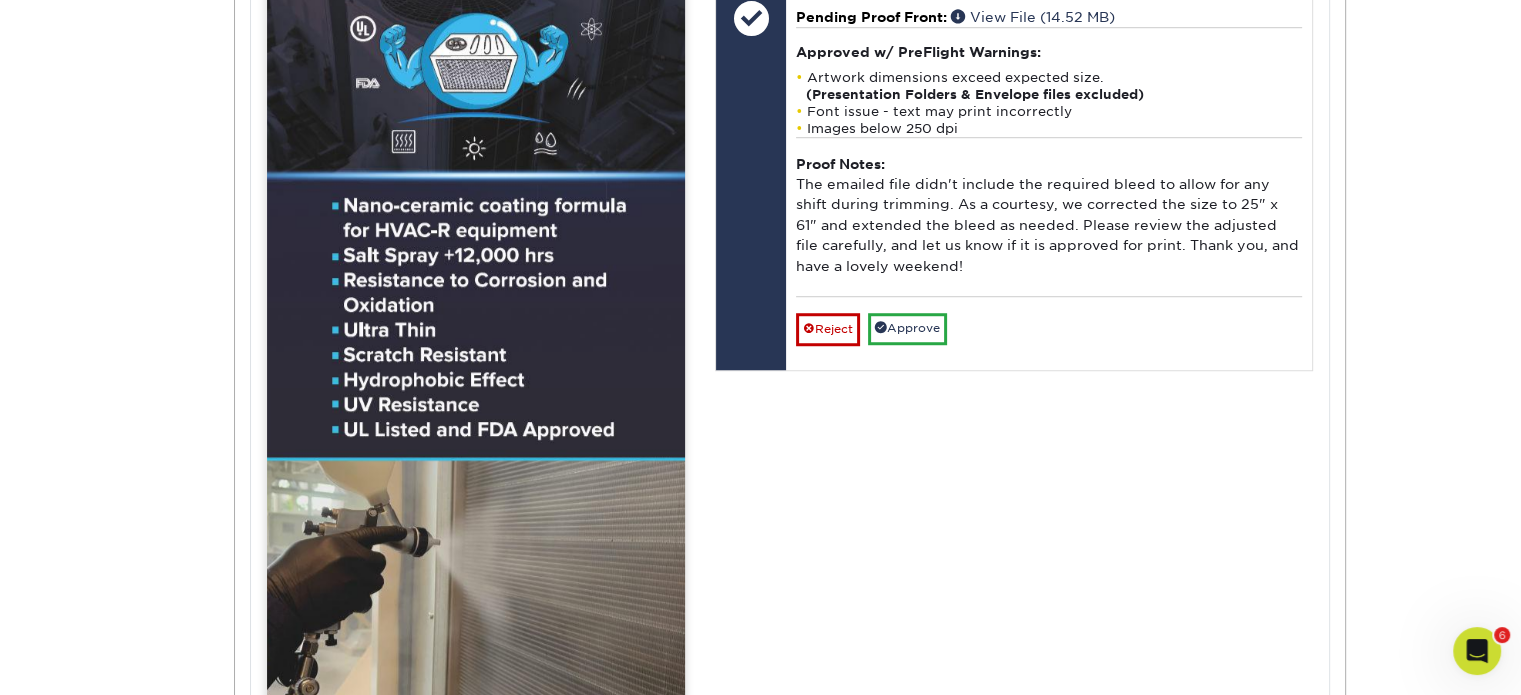 scroll, scrollTop: 1466, scrollLeft: 0, axis: vertical 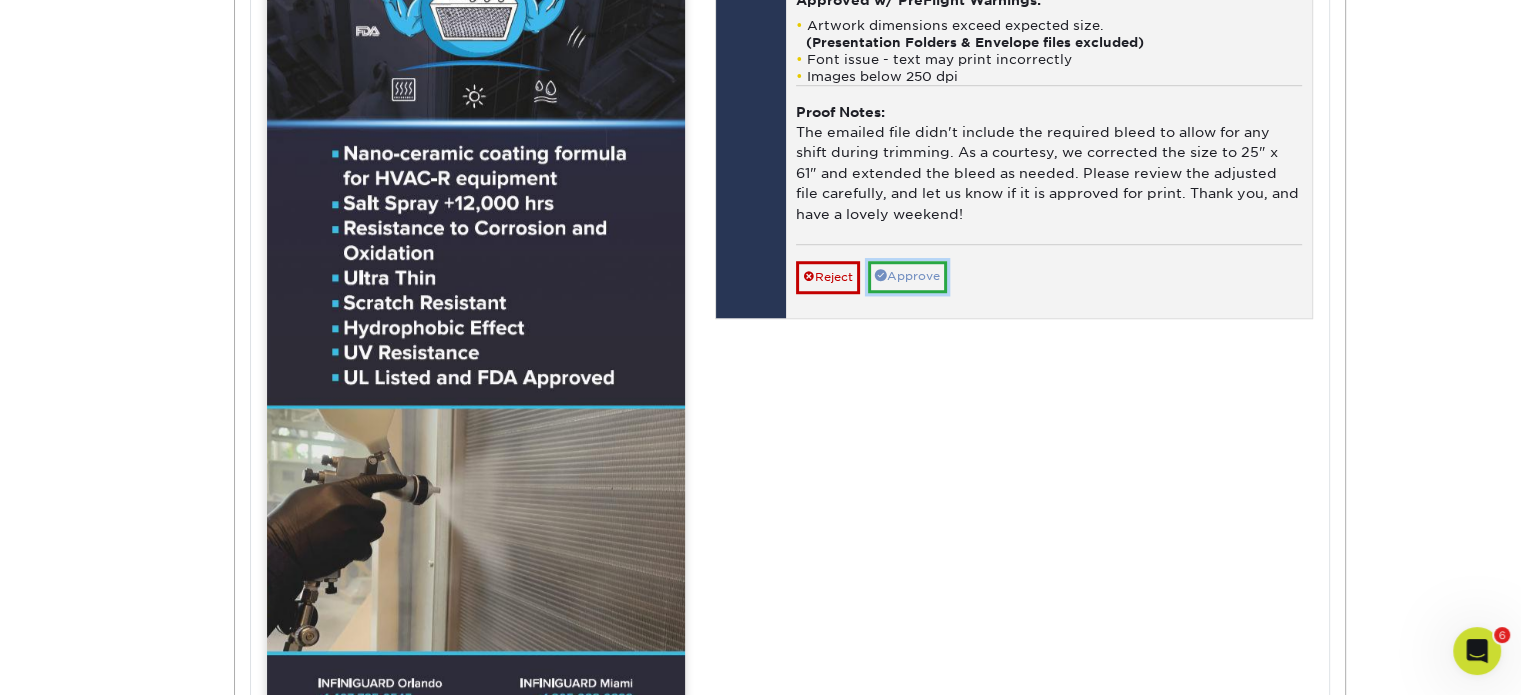 click on "Approve" at bounding box center (907, 276) 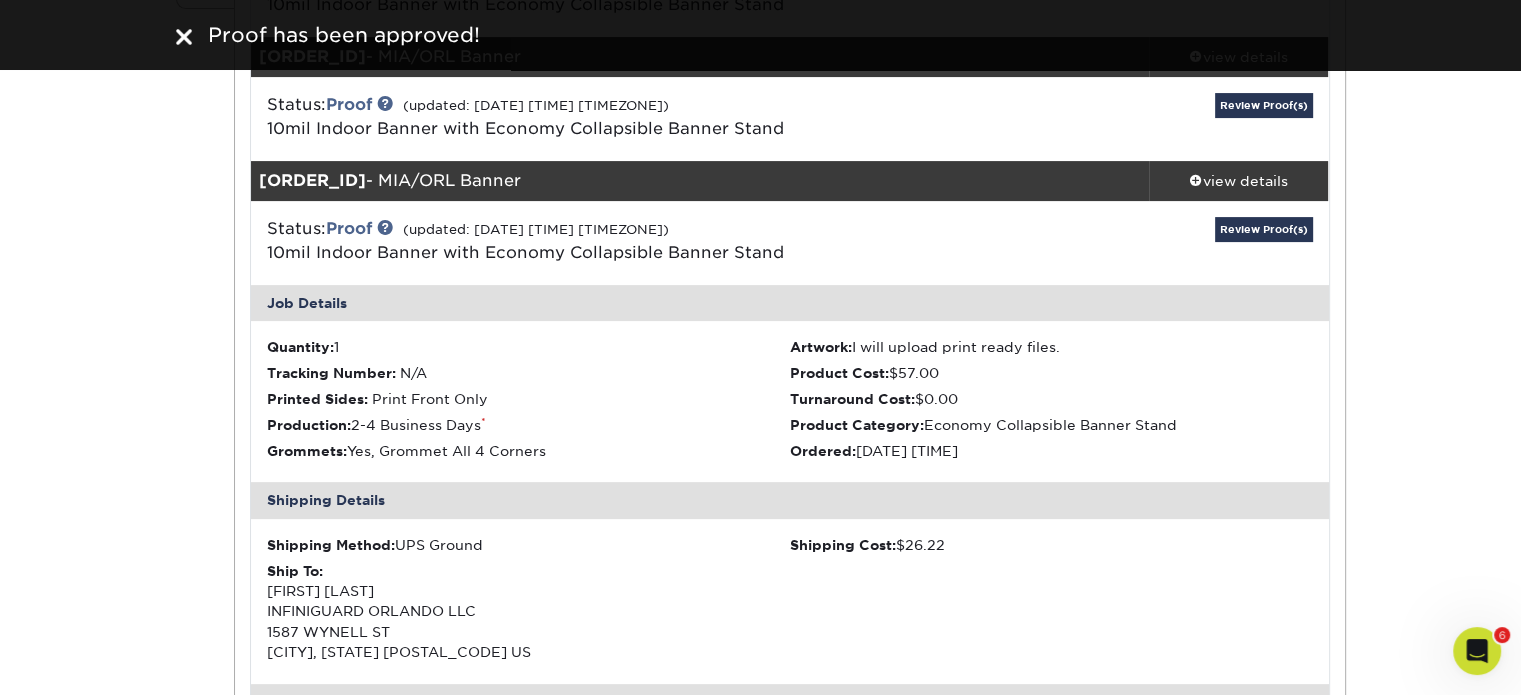 scroll, scrollTop: 482, scrollLeft: 0, axis: vertical 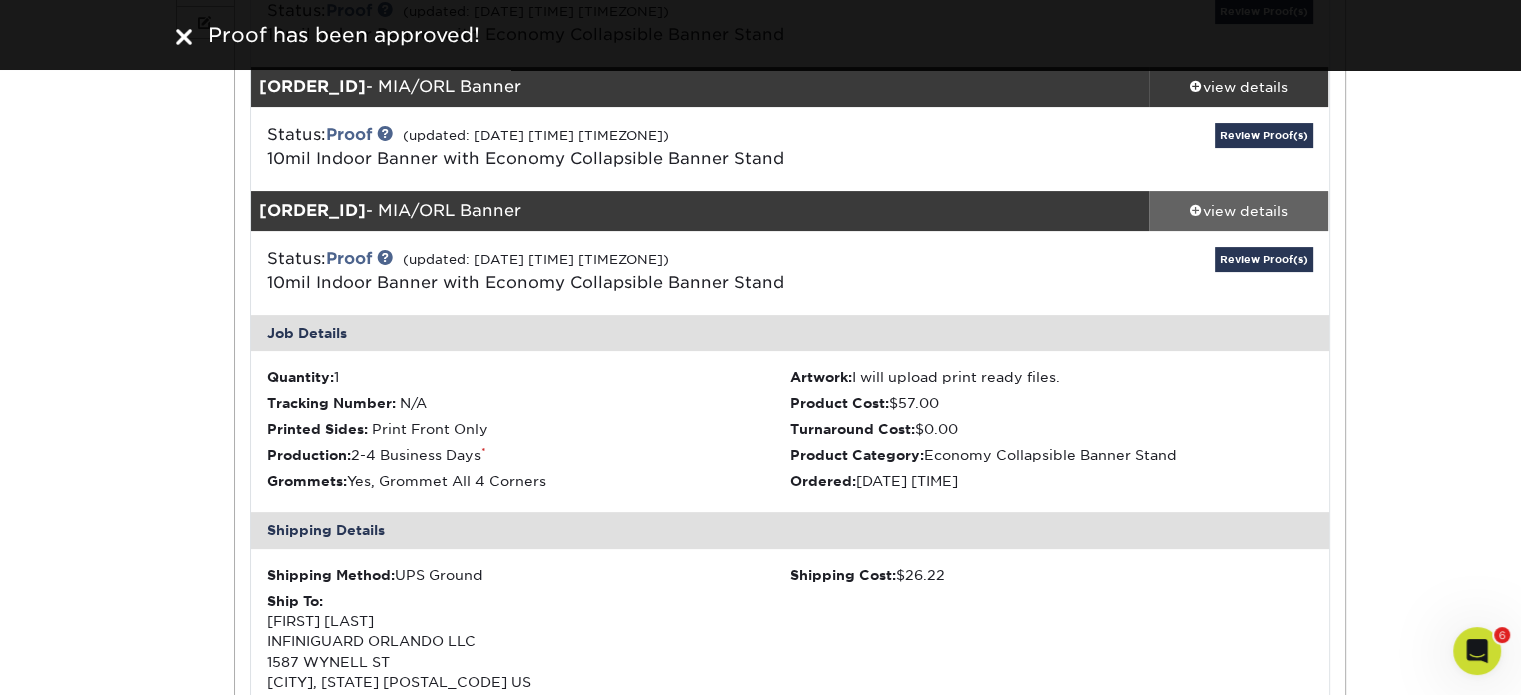 click on "view details" at bounding box center (1239, 211) 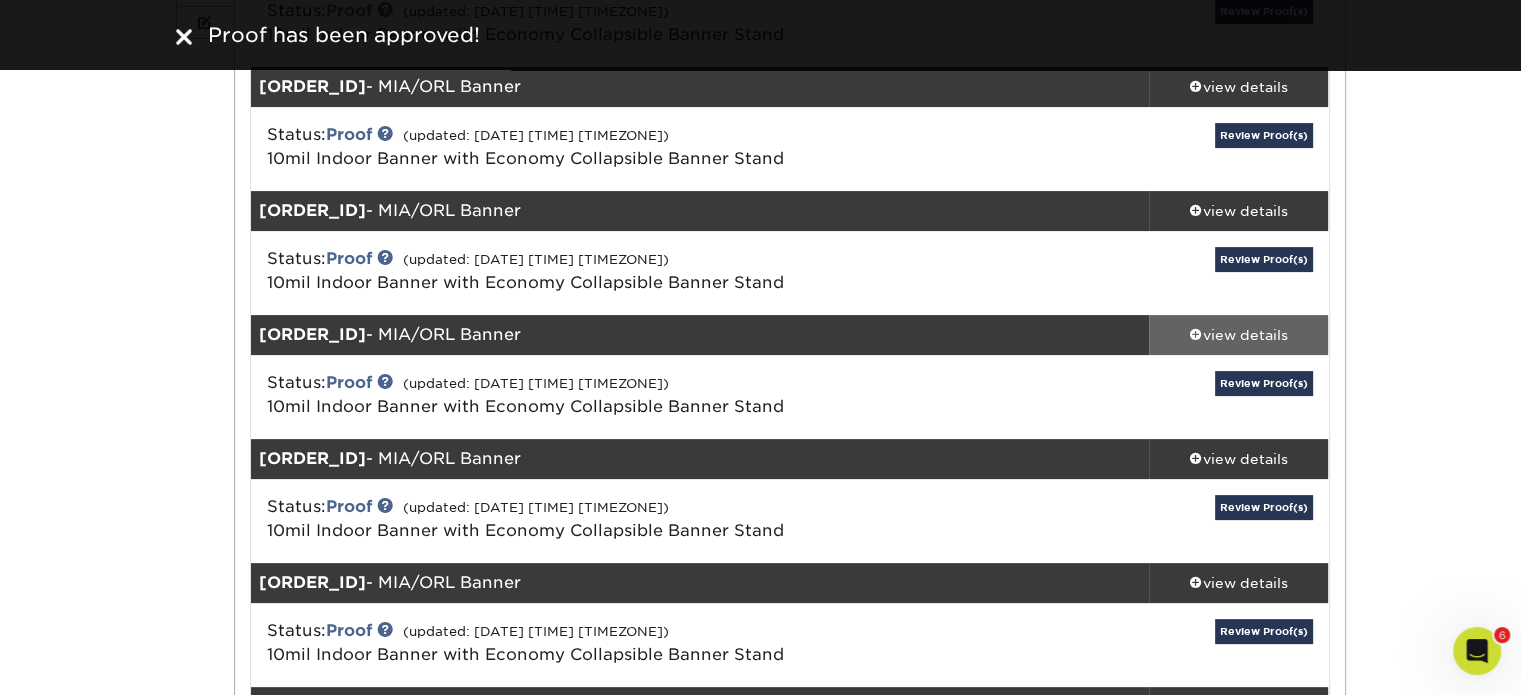 click on "view details" at bounding box center (1239, 335) 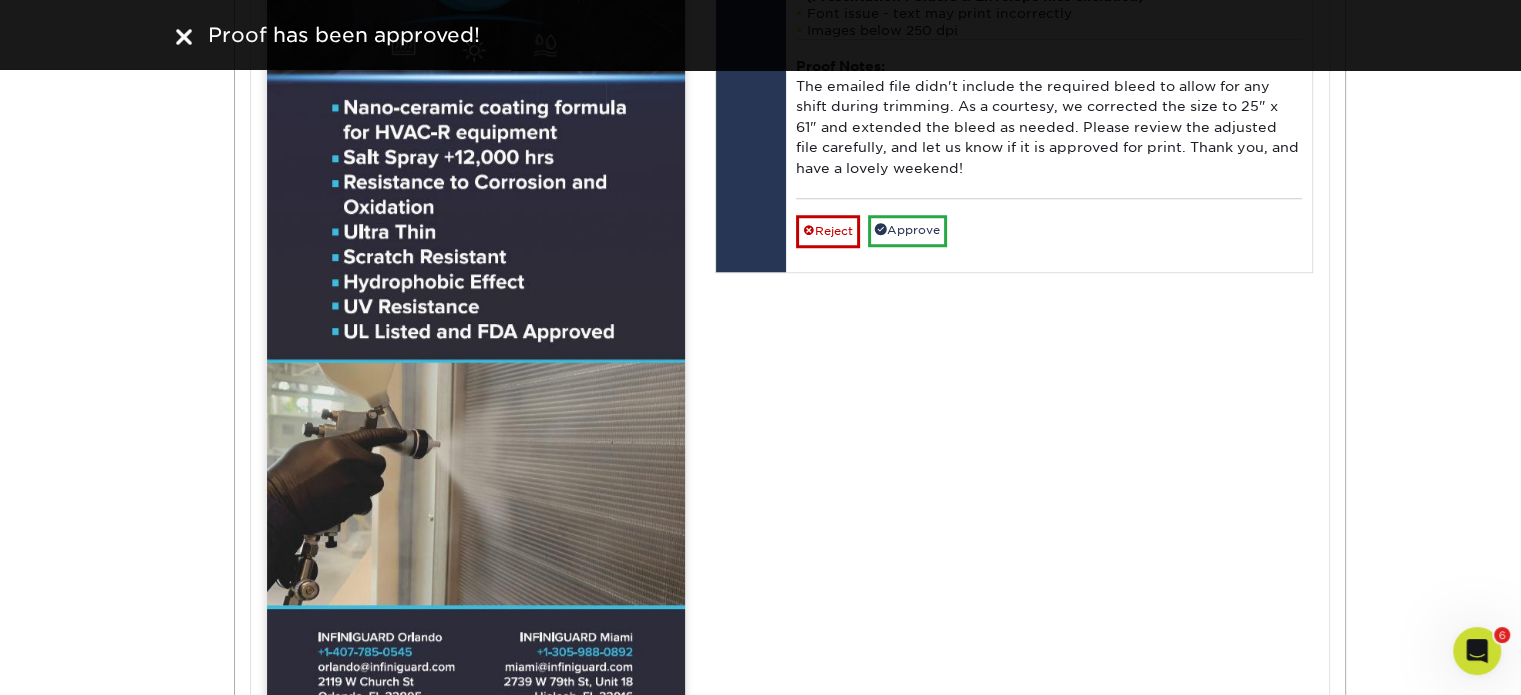 scroll, scrollTop: 1640, scrollLeft: 0, axis: vertical 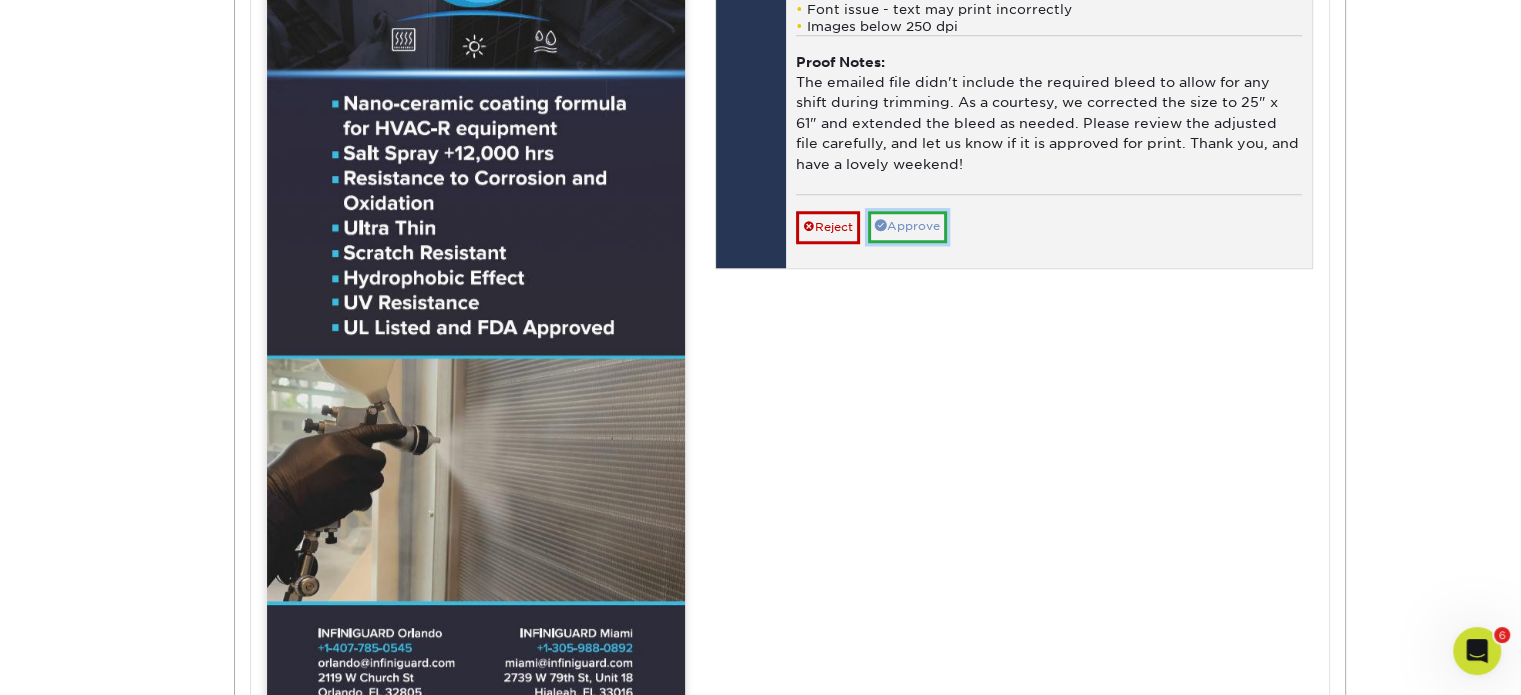 click on "Approve" at bounding box center (907, 226) 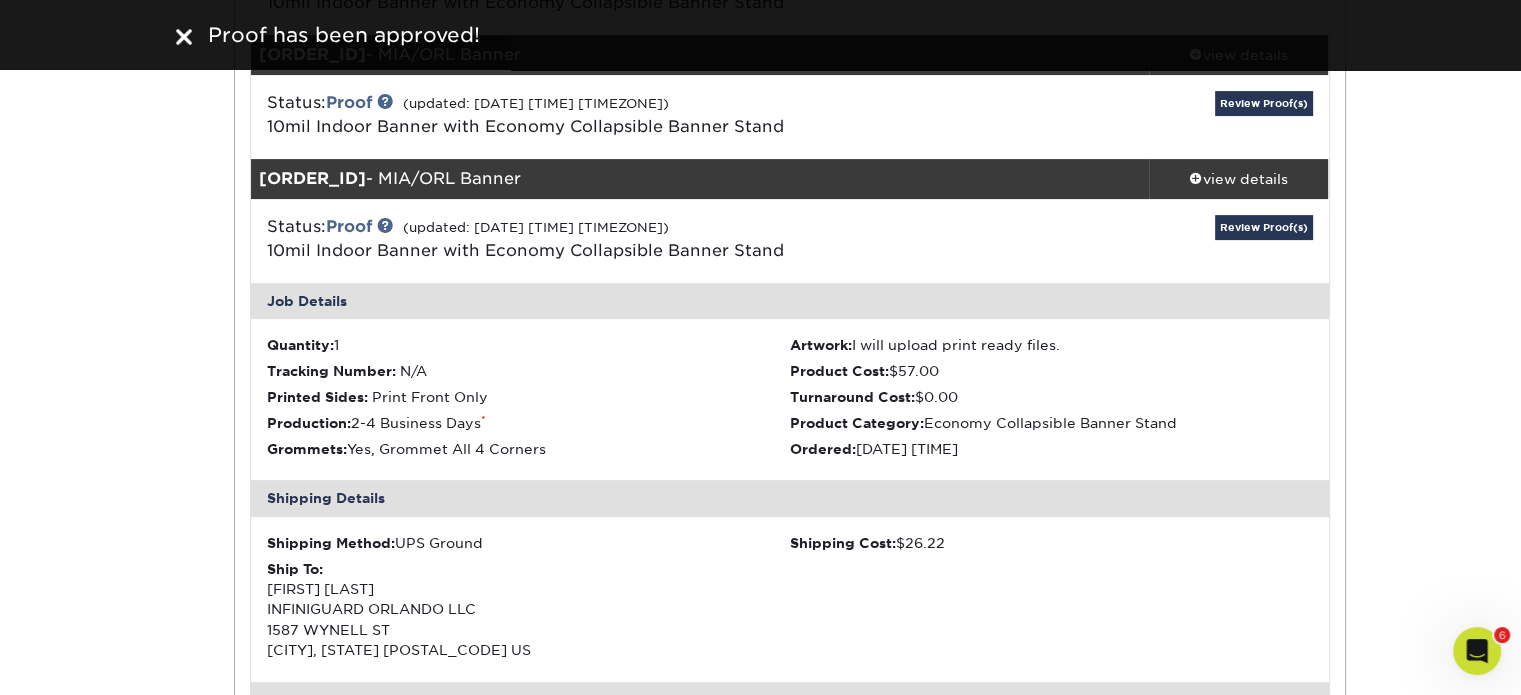 scroll, scrollTop: 624, scrollLeft: 0, axis: vertical 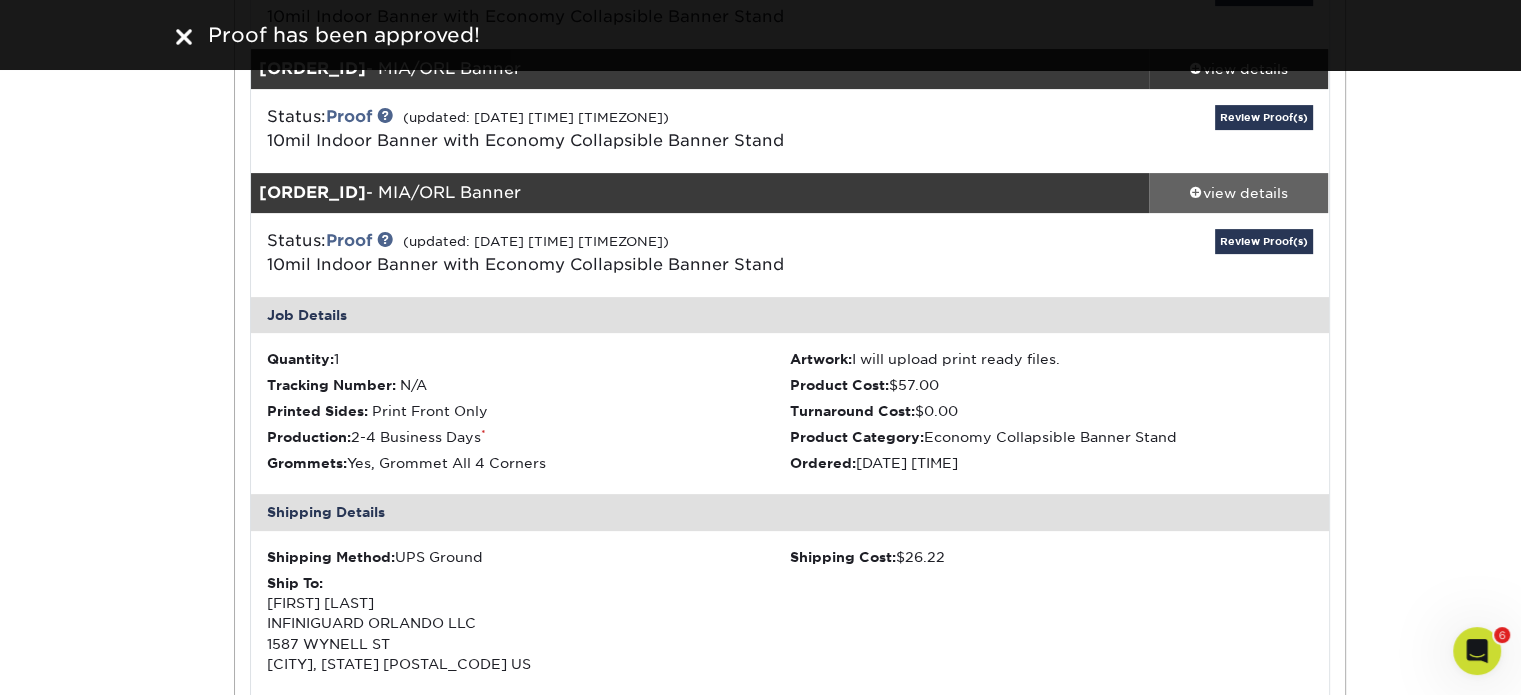 click on "view details" at bounding box center (1239, 193) 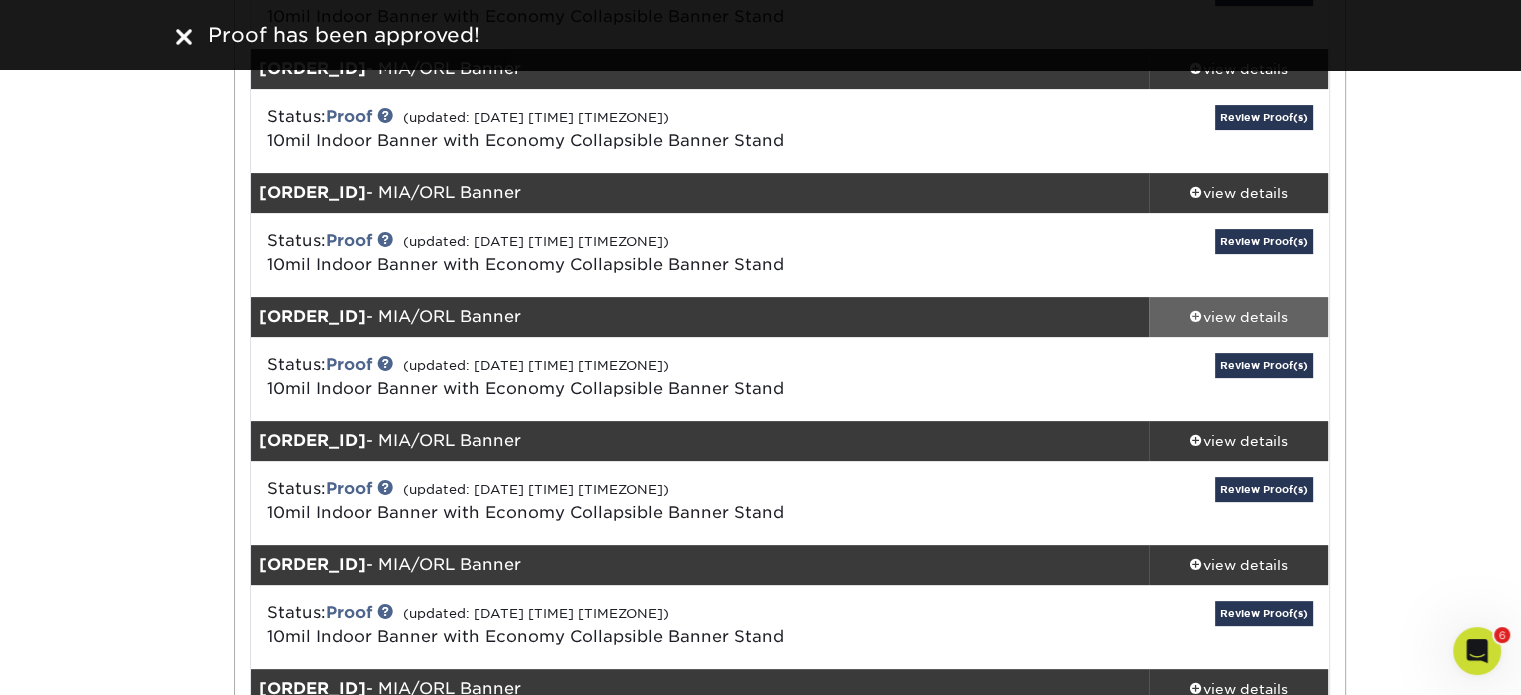 click on "view details" at bounding box center [1239, 317] 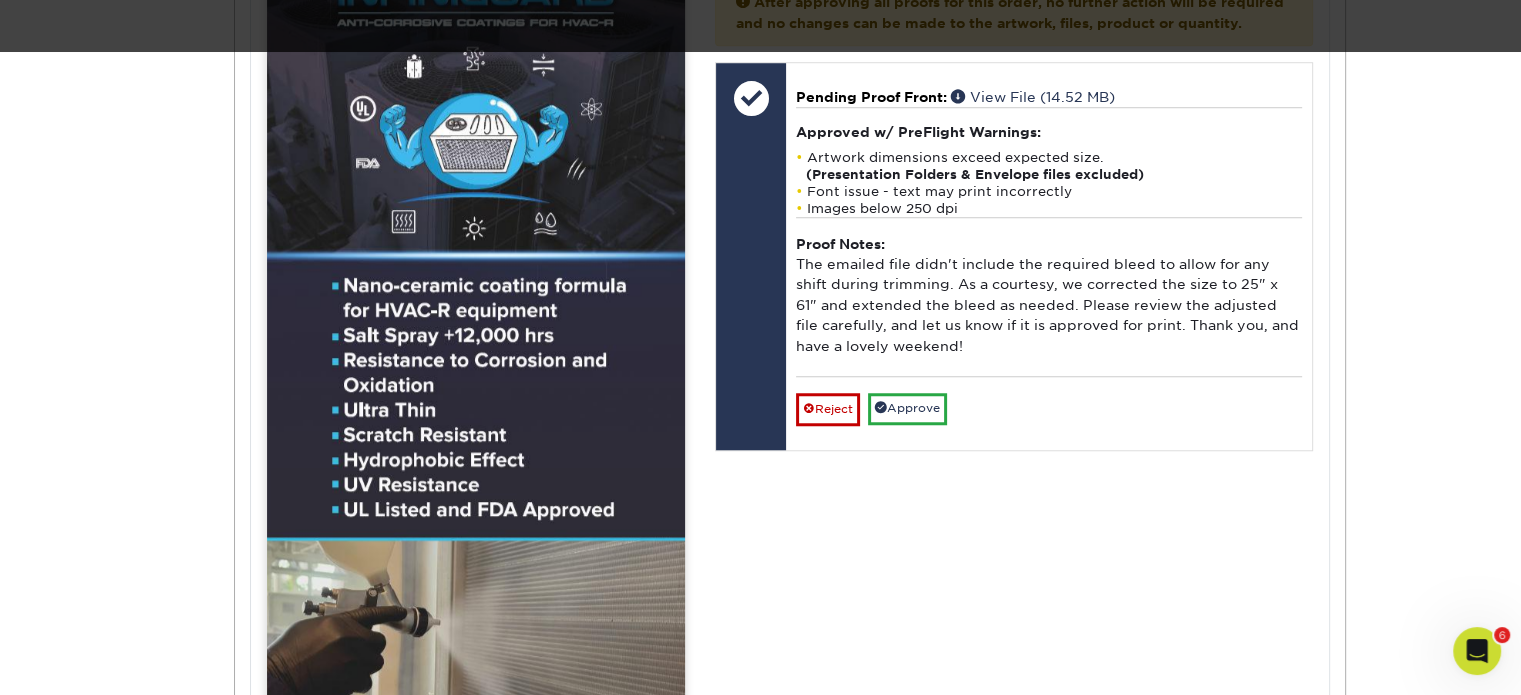 scroll, scrollTop: 1586, scrollLeft: 0, axis: vertical 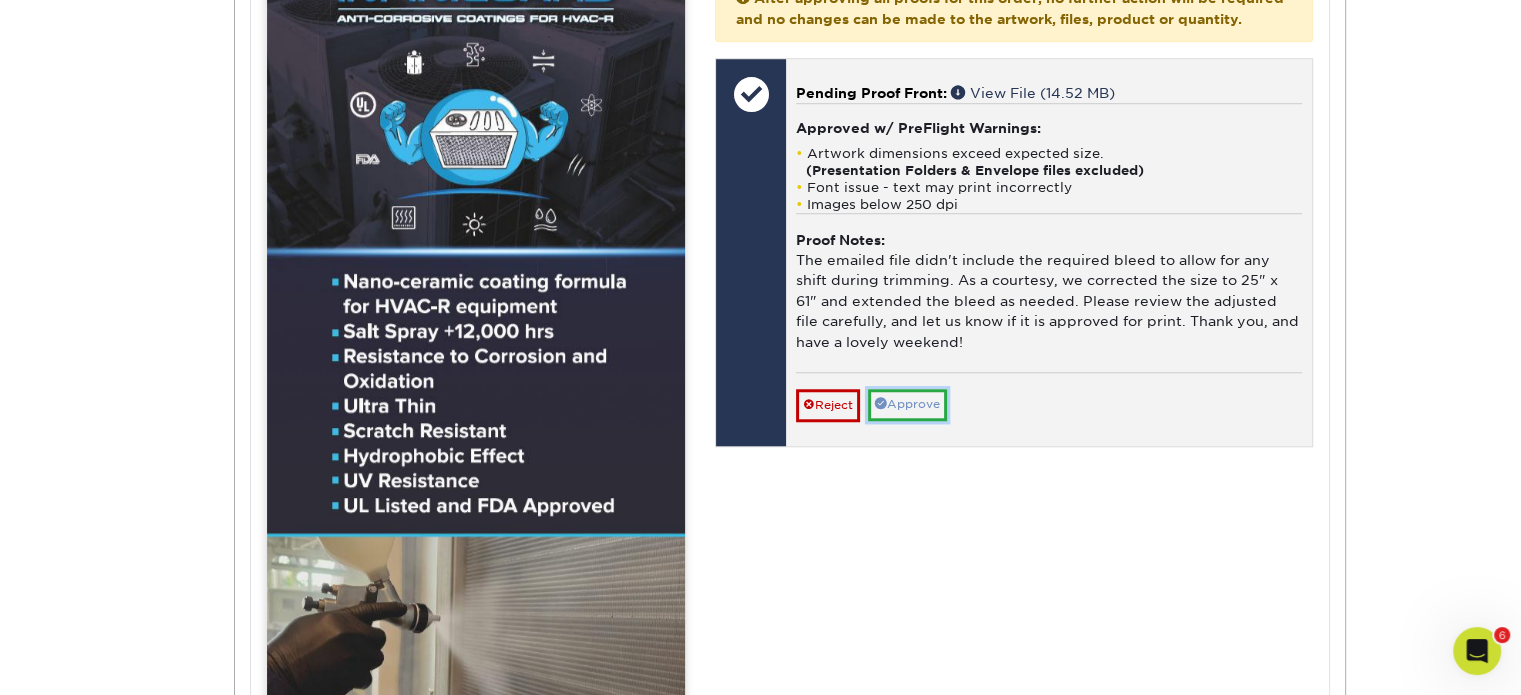 click on "Approve" at bounding box center [907, 404] 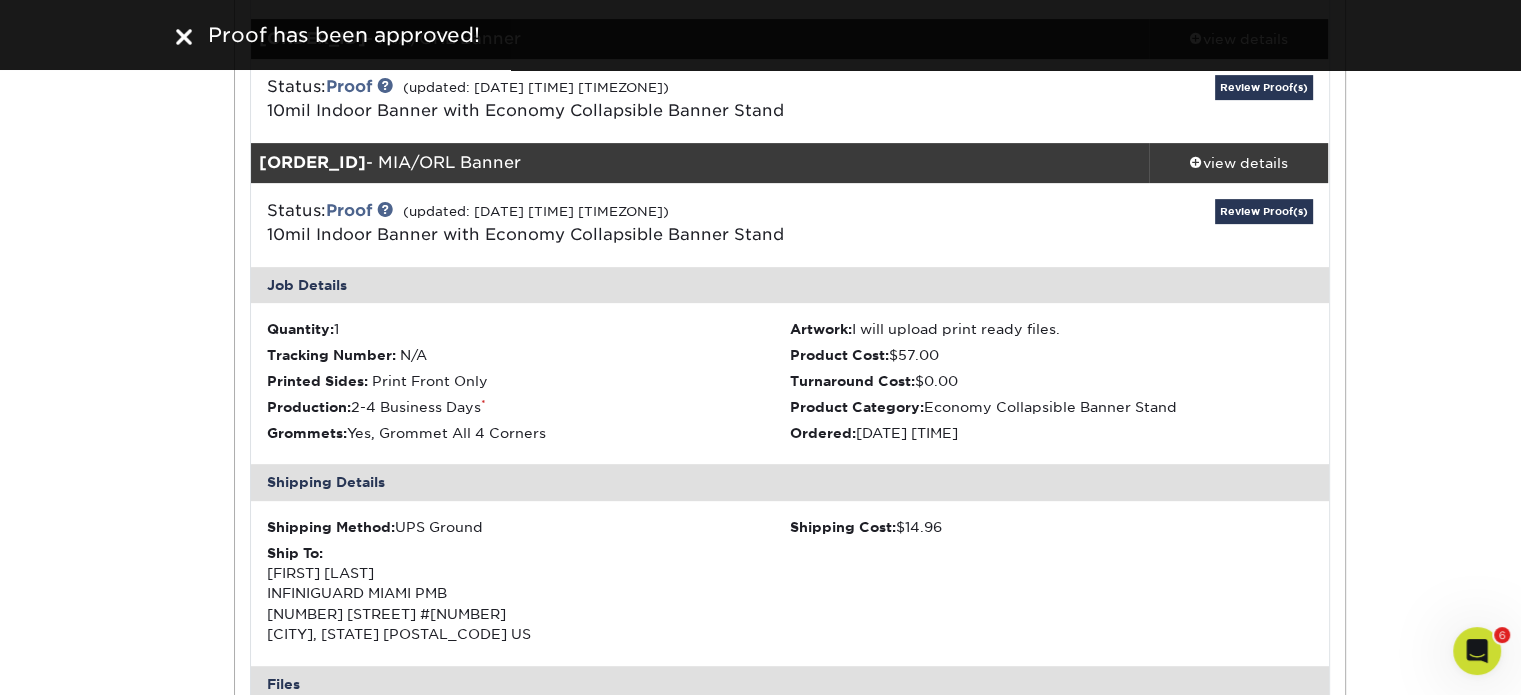 scroll, scrollTop: 772, scrollLeft: 0, axis: vertical 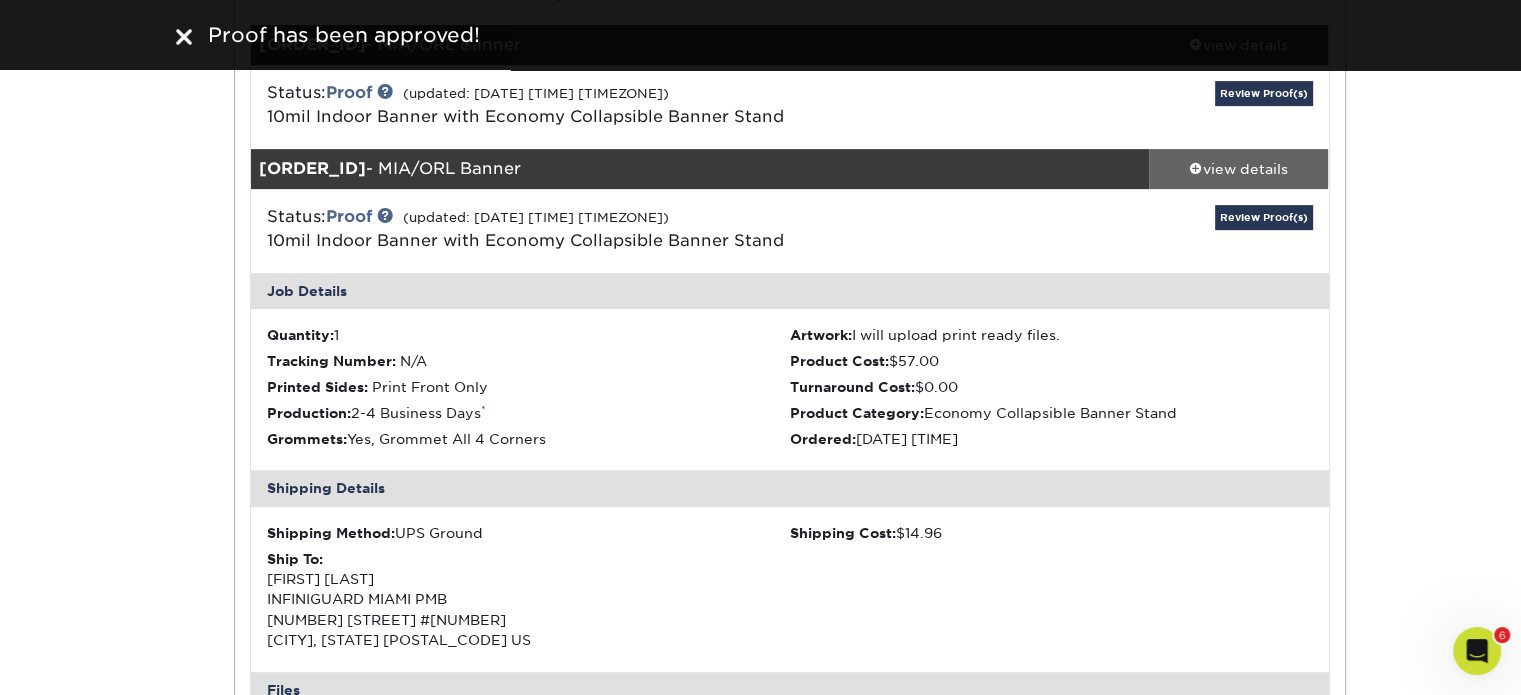 click on "view details" at bounding box center (1239, 169) 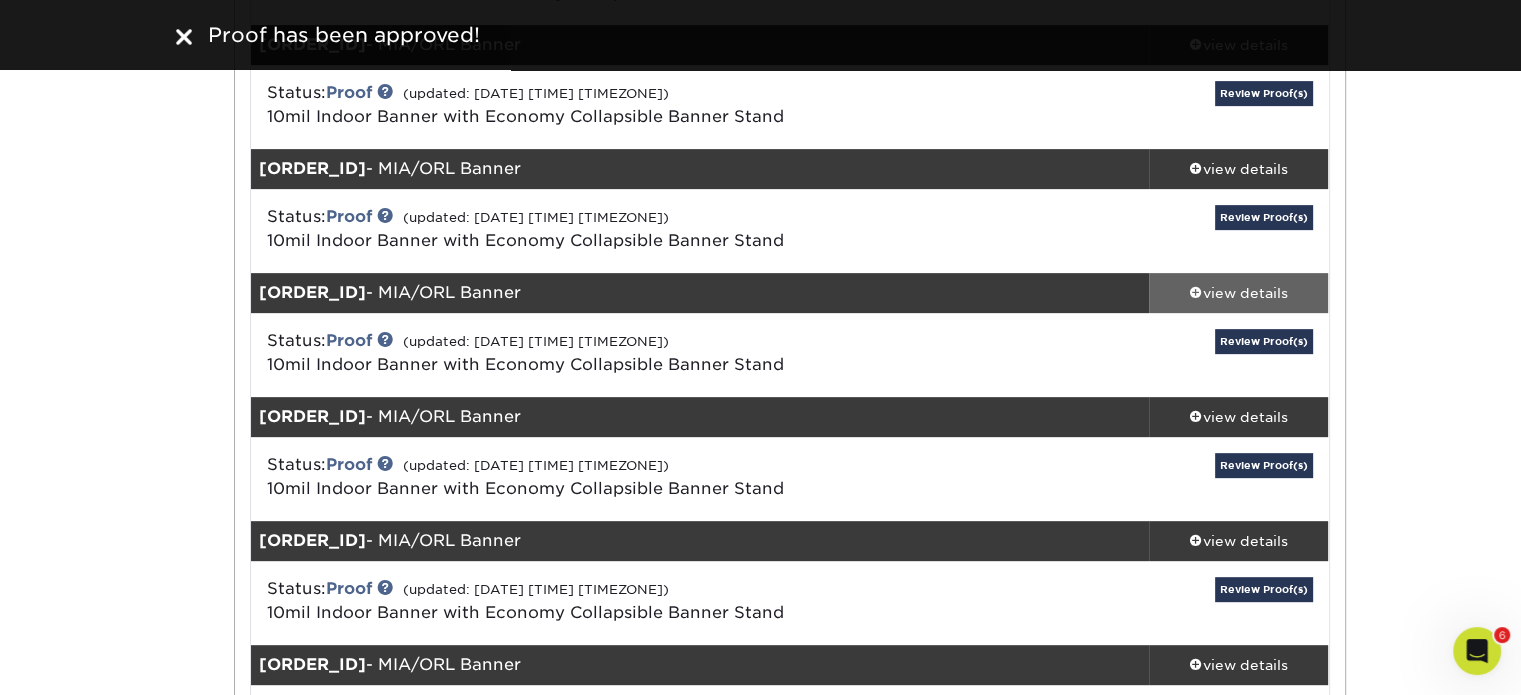 click on "view details" at bounding box center [1239, 293] 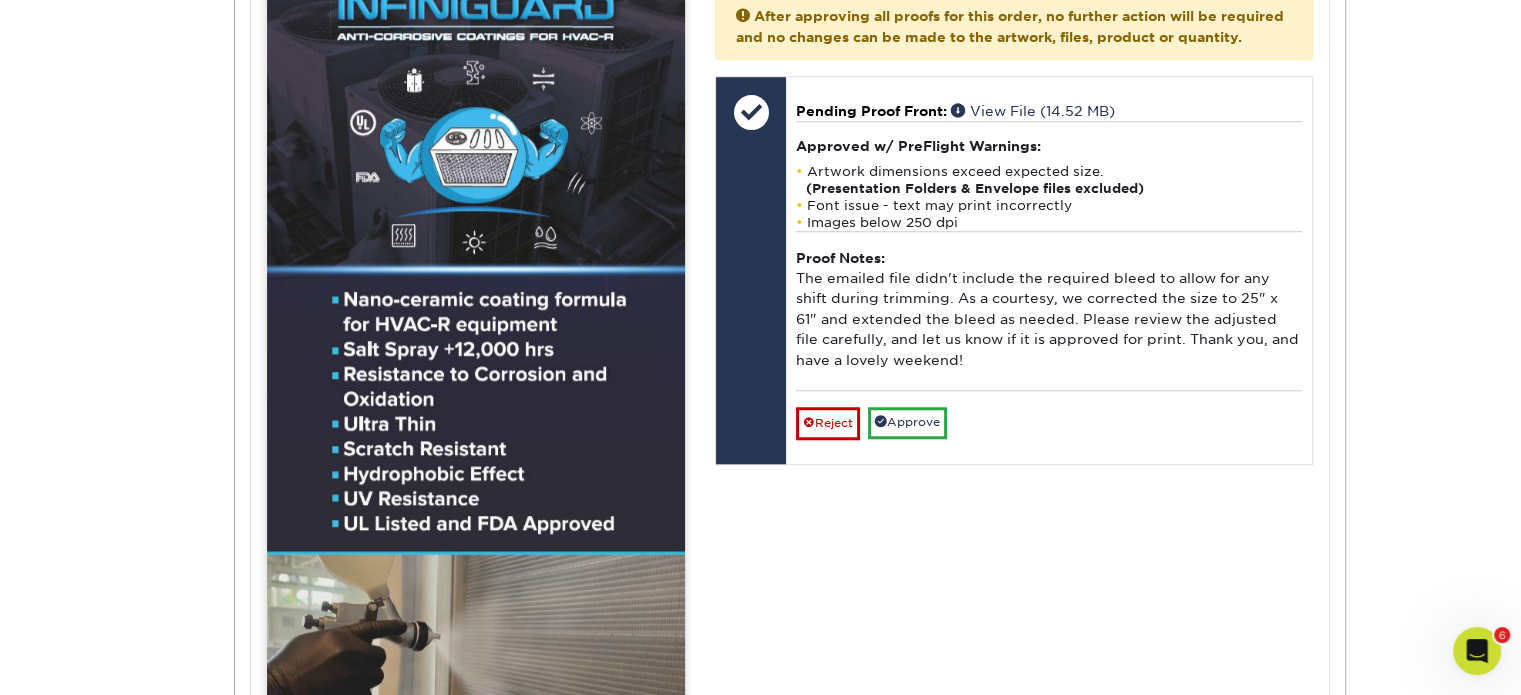 scroll, scrollTop: 1692, scrollLeft: 0, axis: vertical 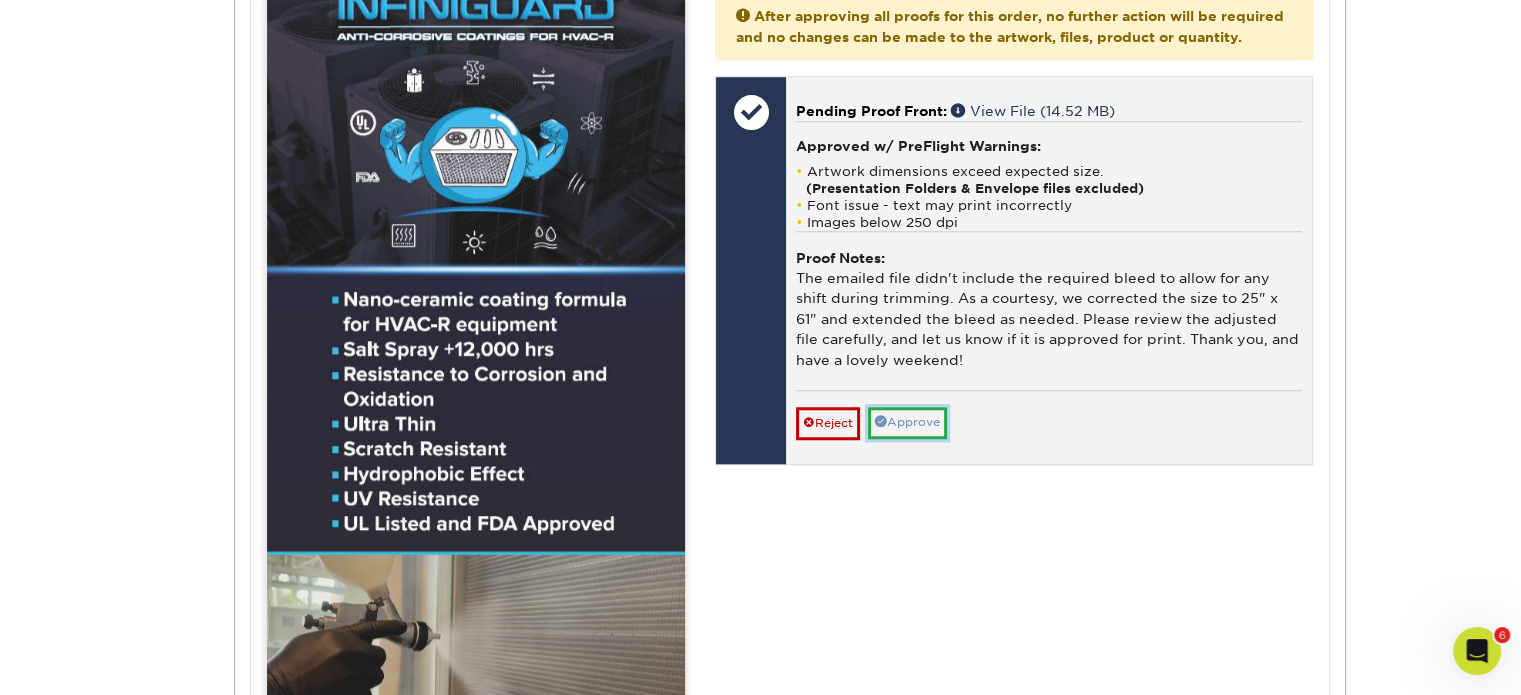 click on "Approve" at bounding box center (907, 422) 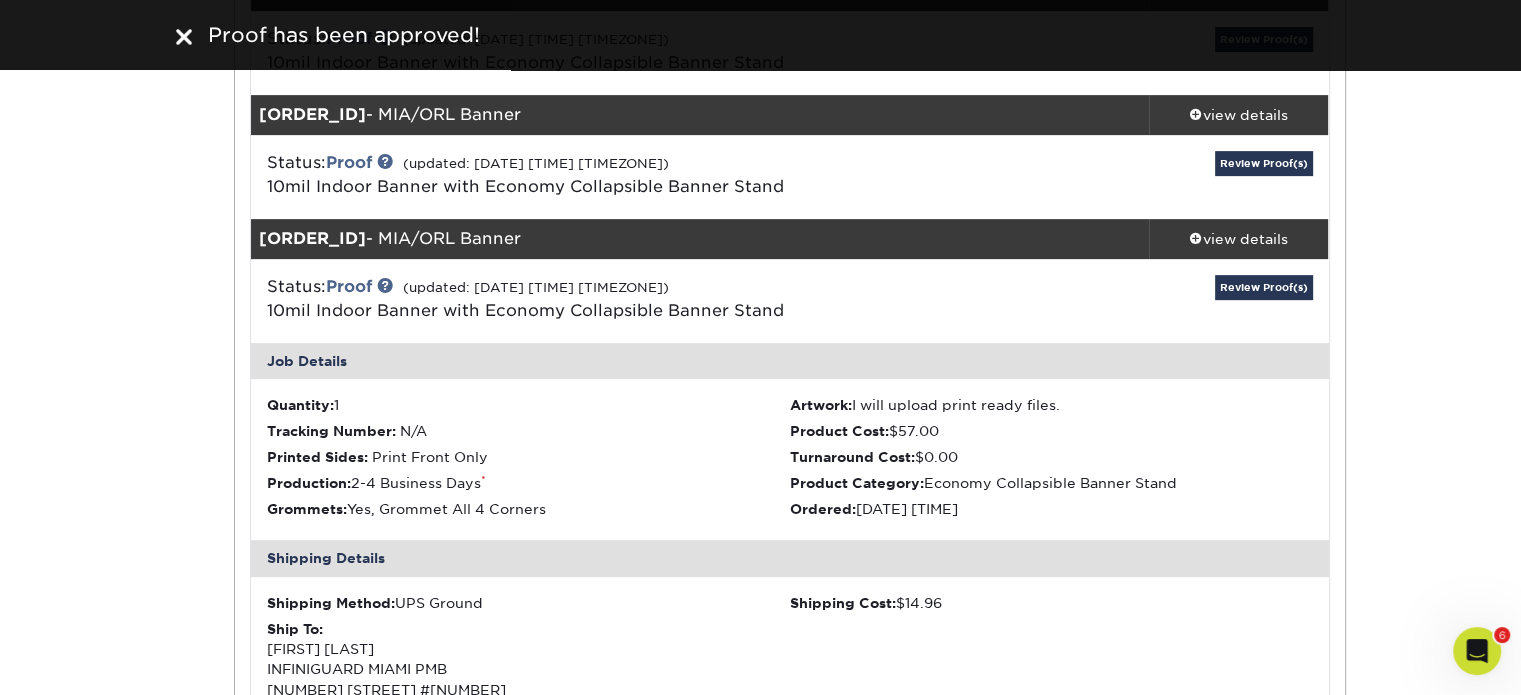 scroll, scrollTop: 820, scrollLeft: 0, axis: vertical 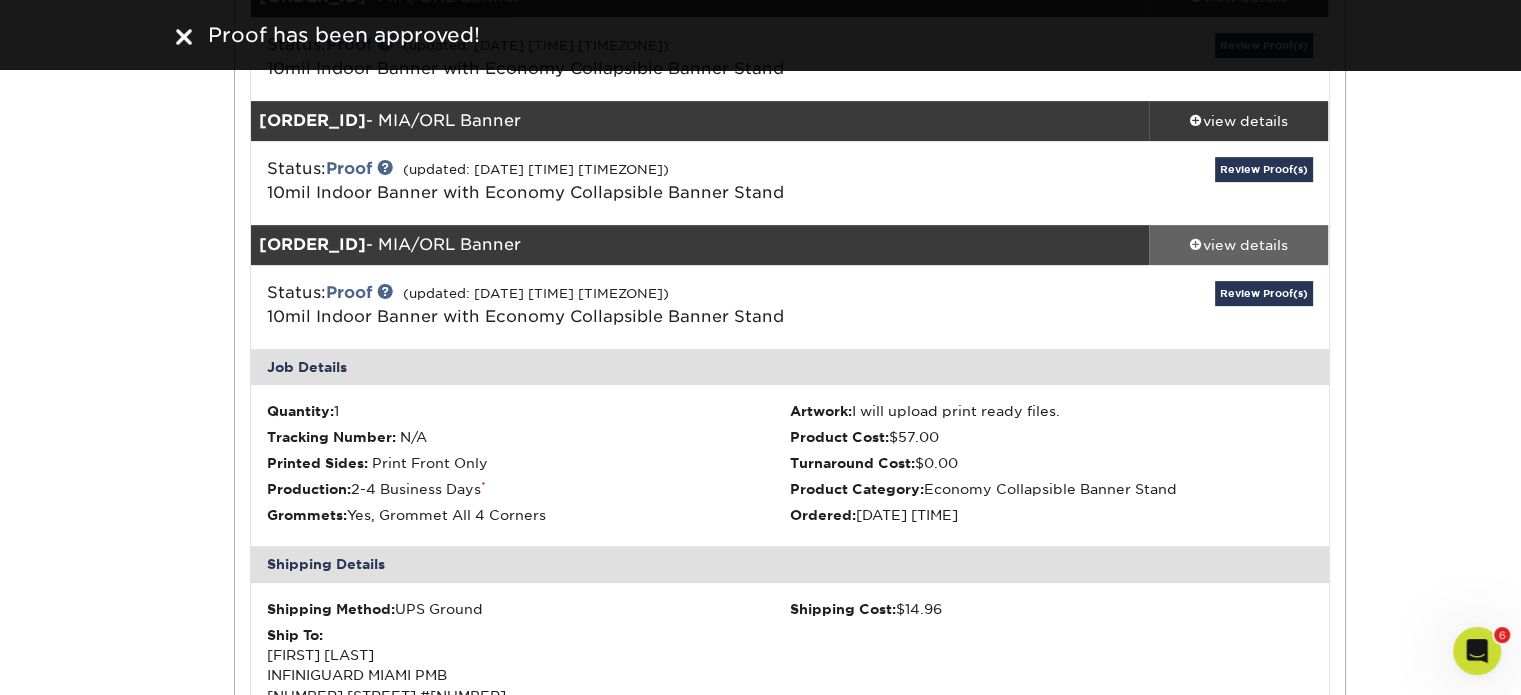 click on "view details" at bounding box center [1239, 245] 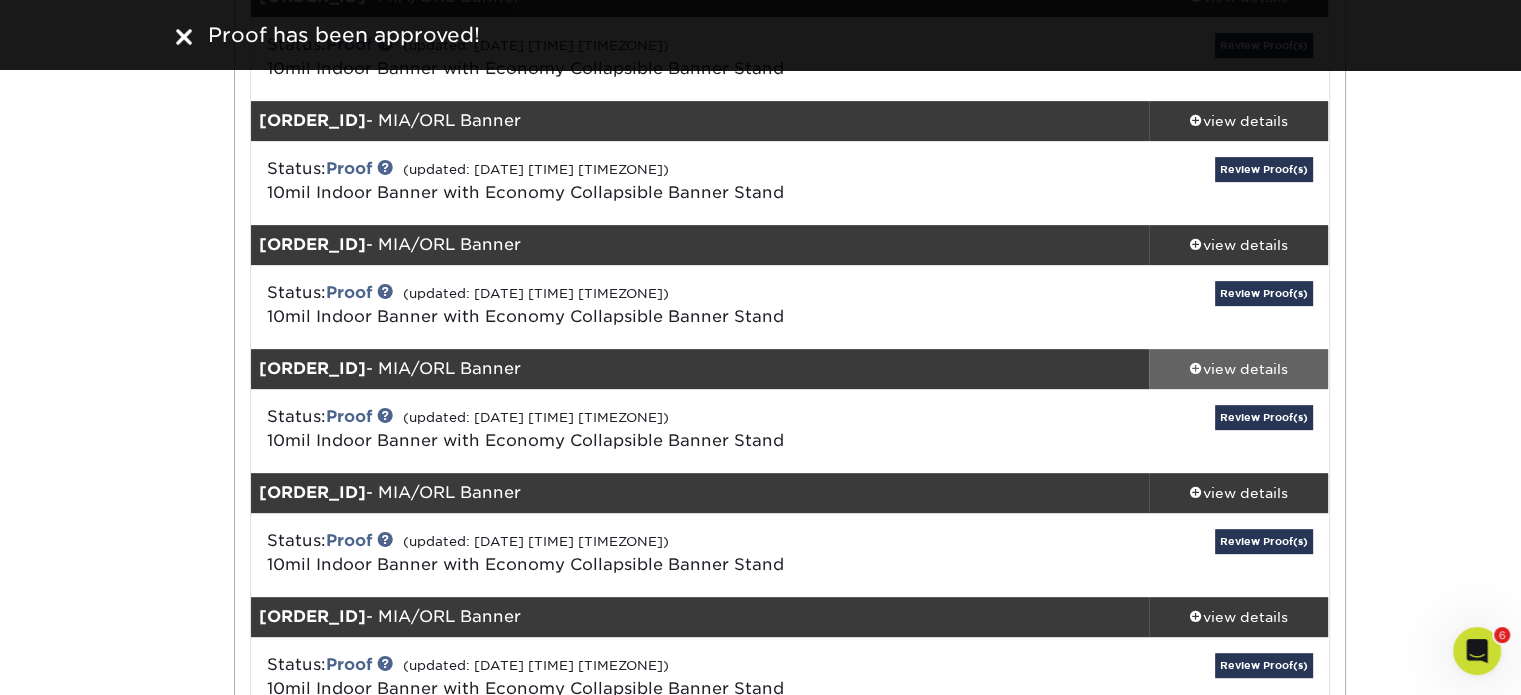 click on "view details" at bounding box center [1239, 369] 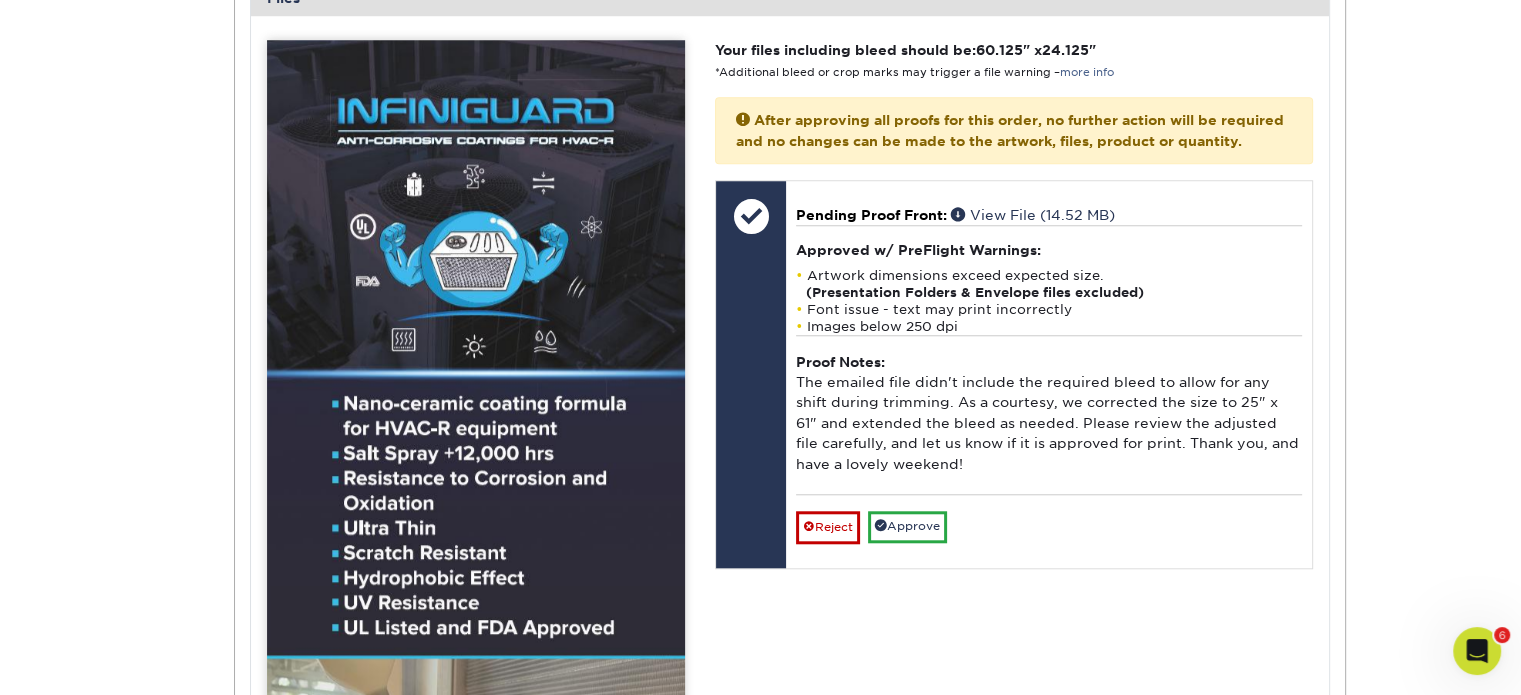 scroll, scrollTop: 1828, scrollLeft: 0, axis: vertical 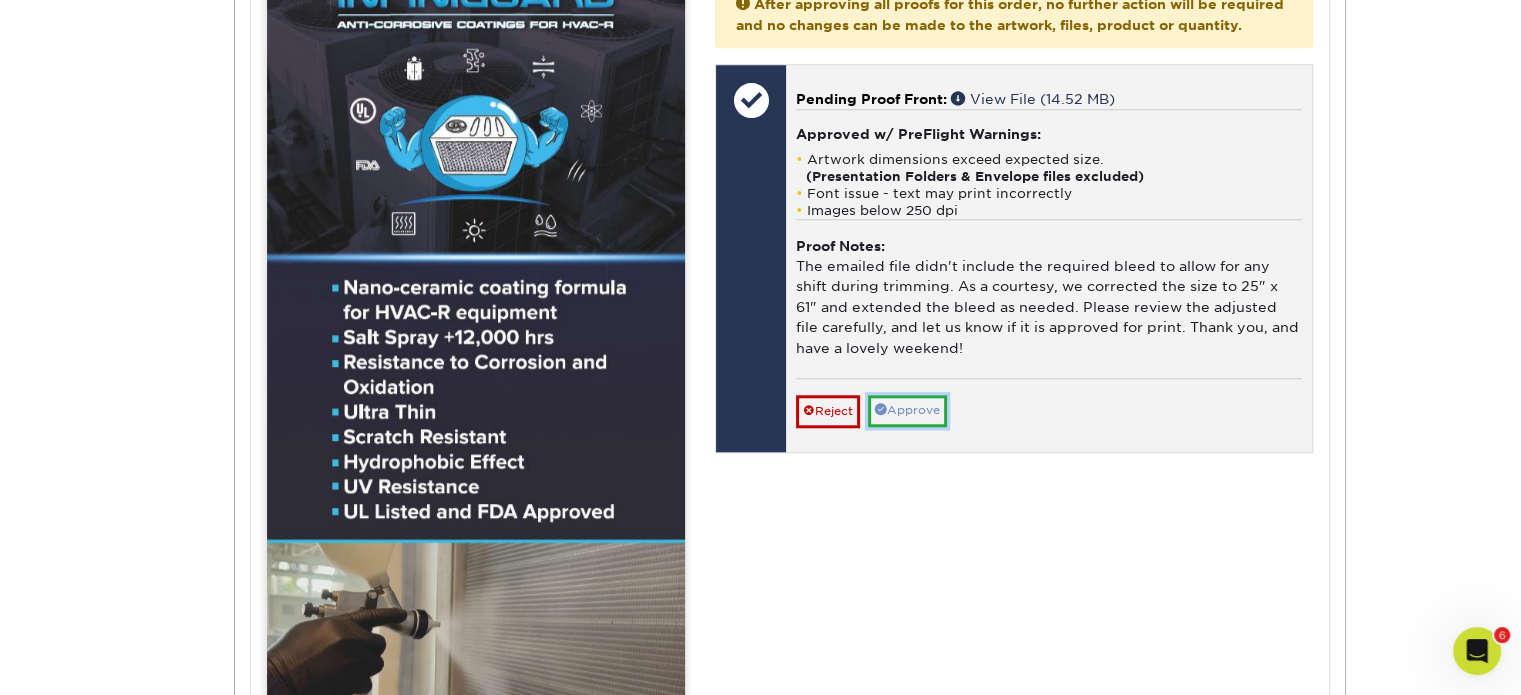 click on "Approve" at bounding box center (907, 410) 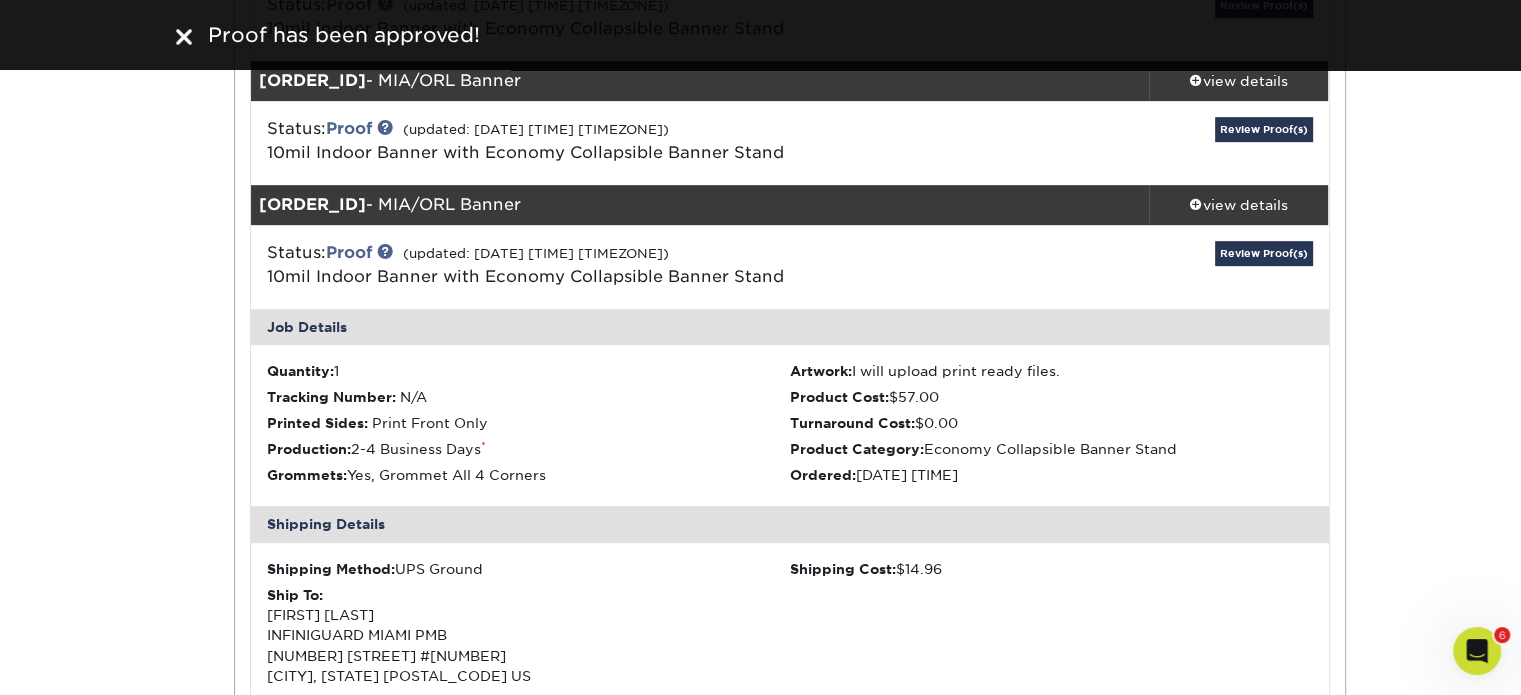 scroll, scrollTop: 982, scrollLeft: 0, axis: vertical 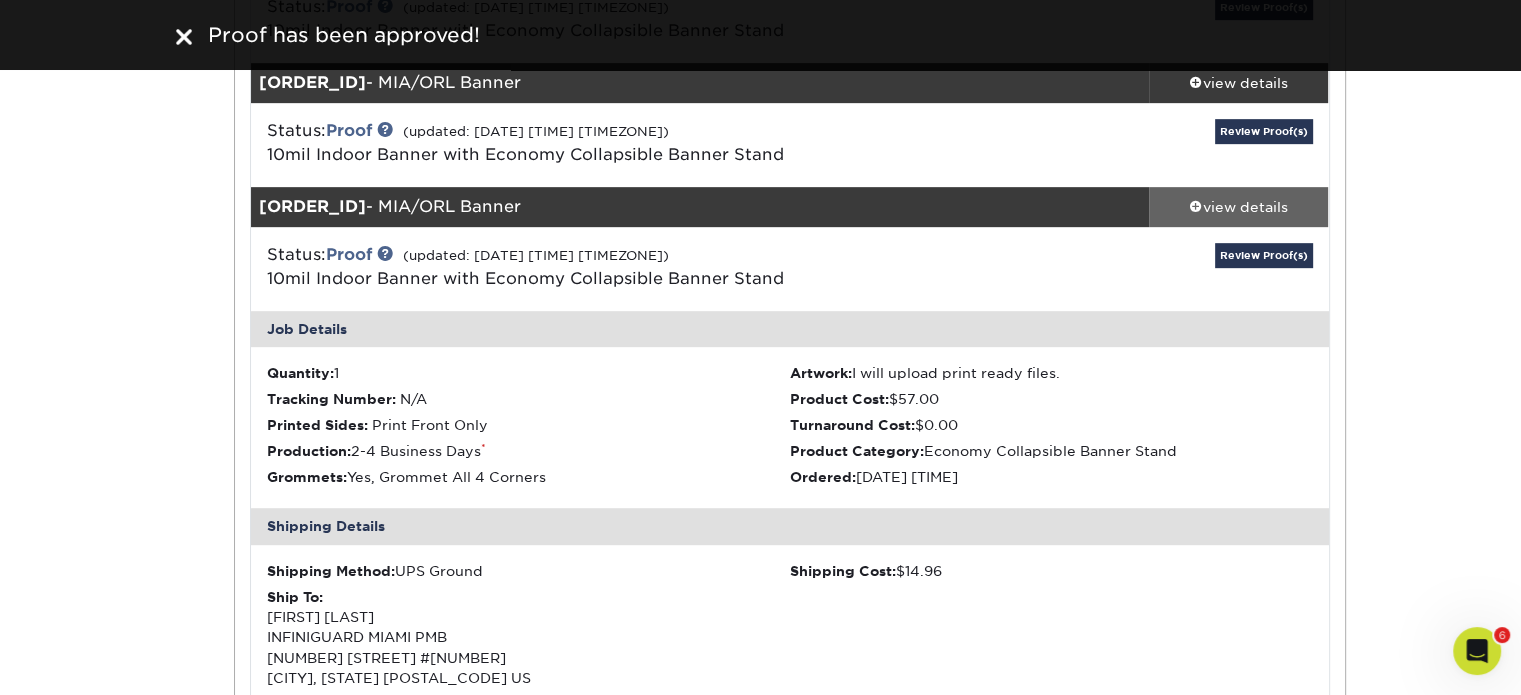 click on "view details" at bounding box center [1239, 207] 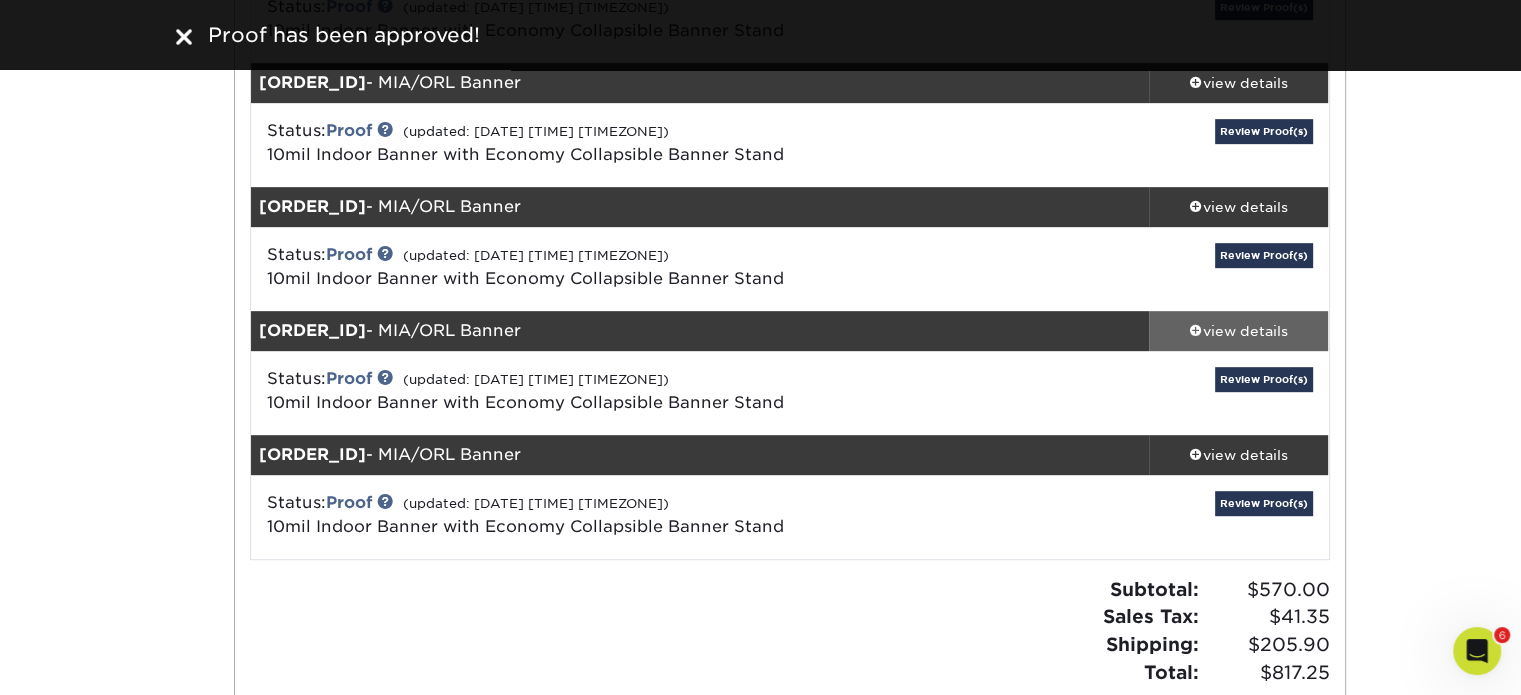click on "view details" at bounding box center (1239, 331) 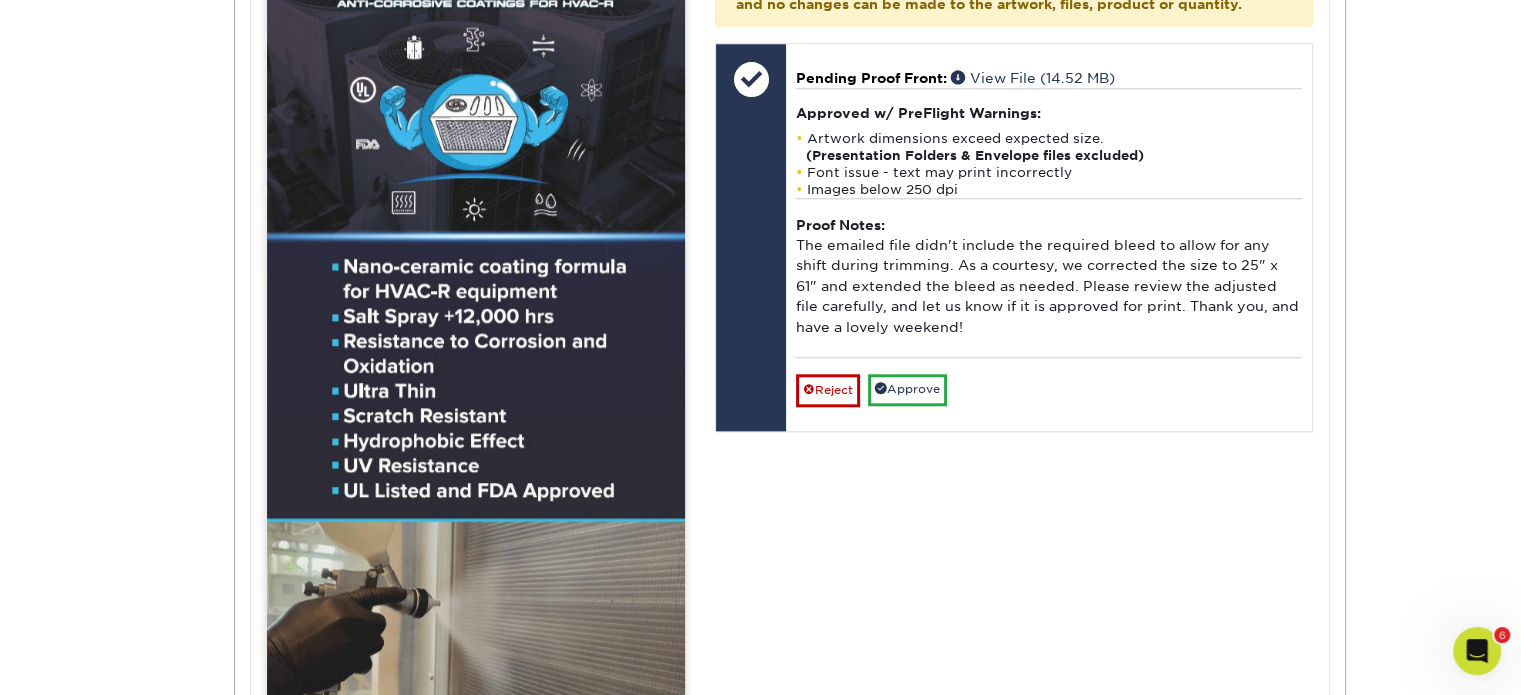 scroll, scrollTop: 1976, scrollLeft: 0, axis: vertical 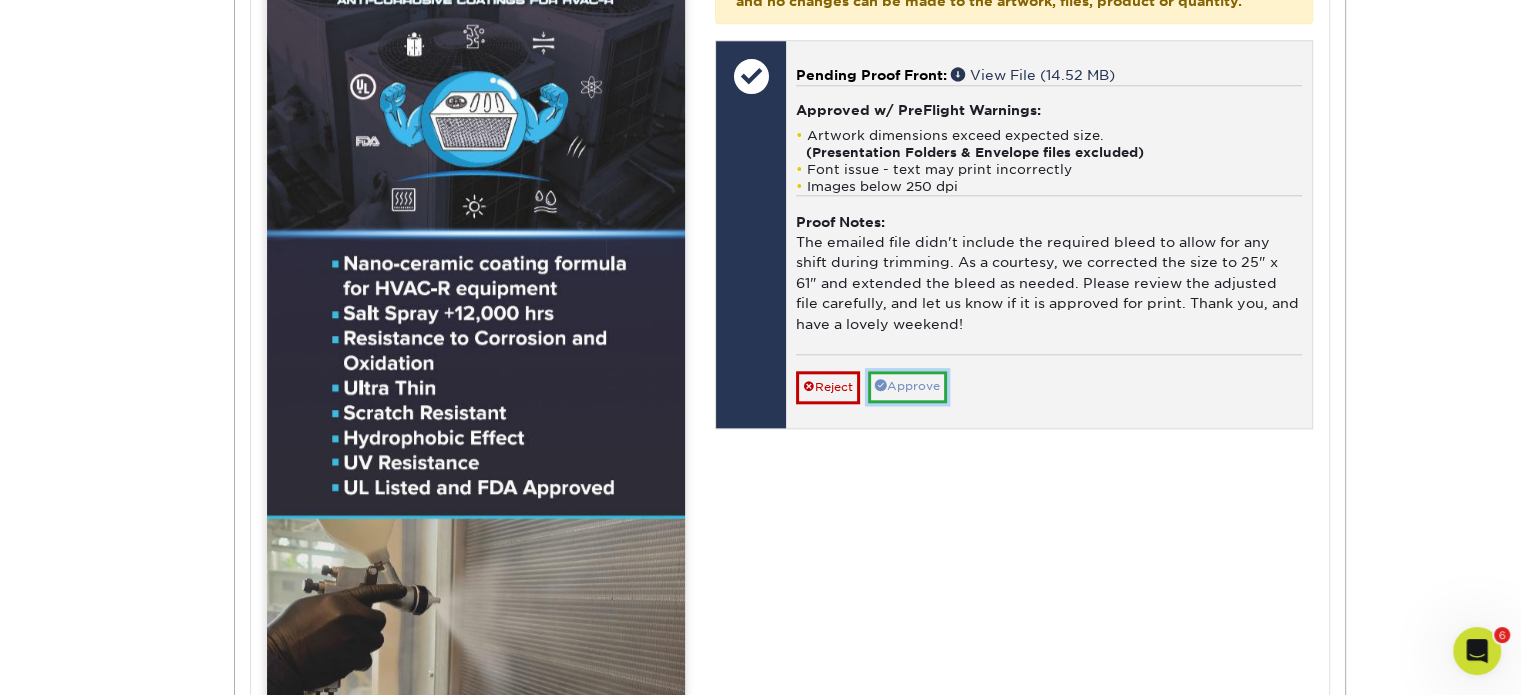 click on "Approve" at bounding box center (907, 386) 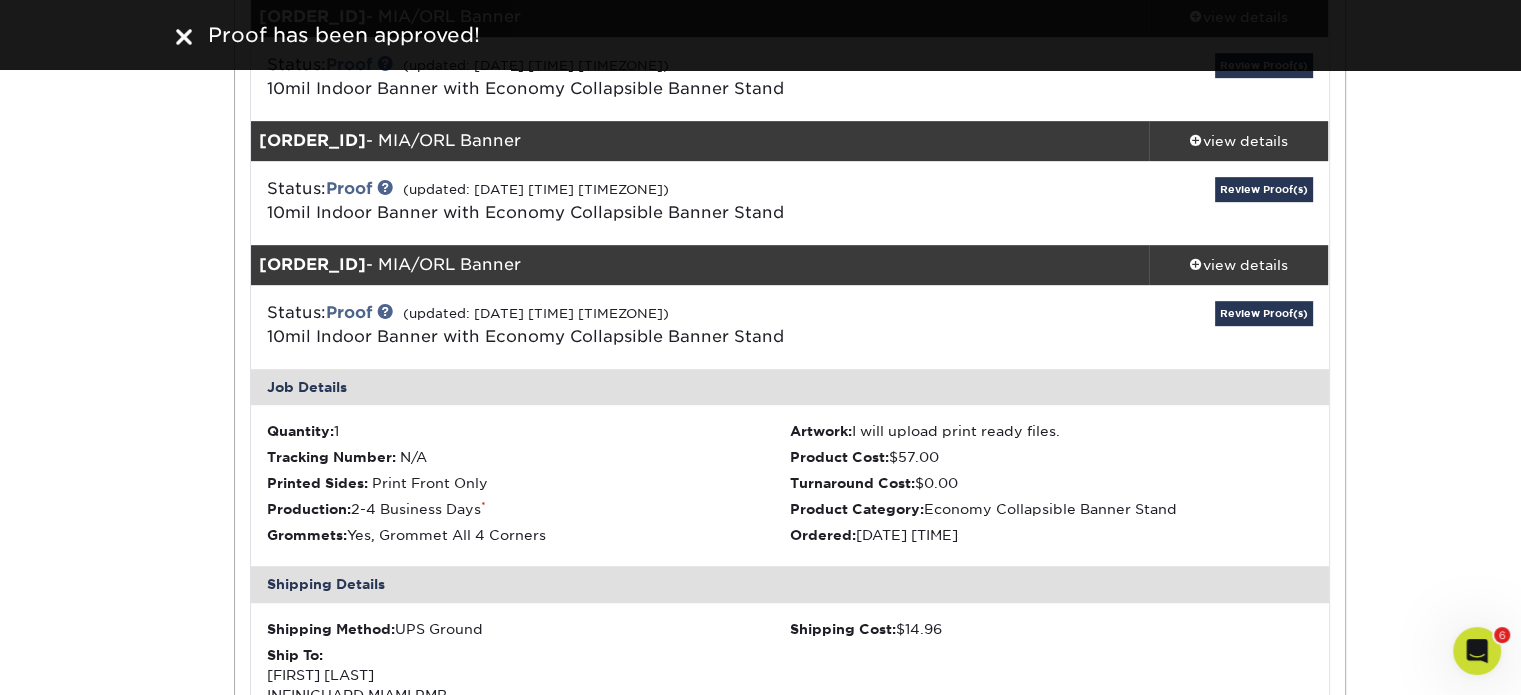 scroll, scrollTop: 1046, scrollLeft: 0, axis: vertical 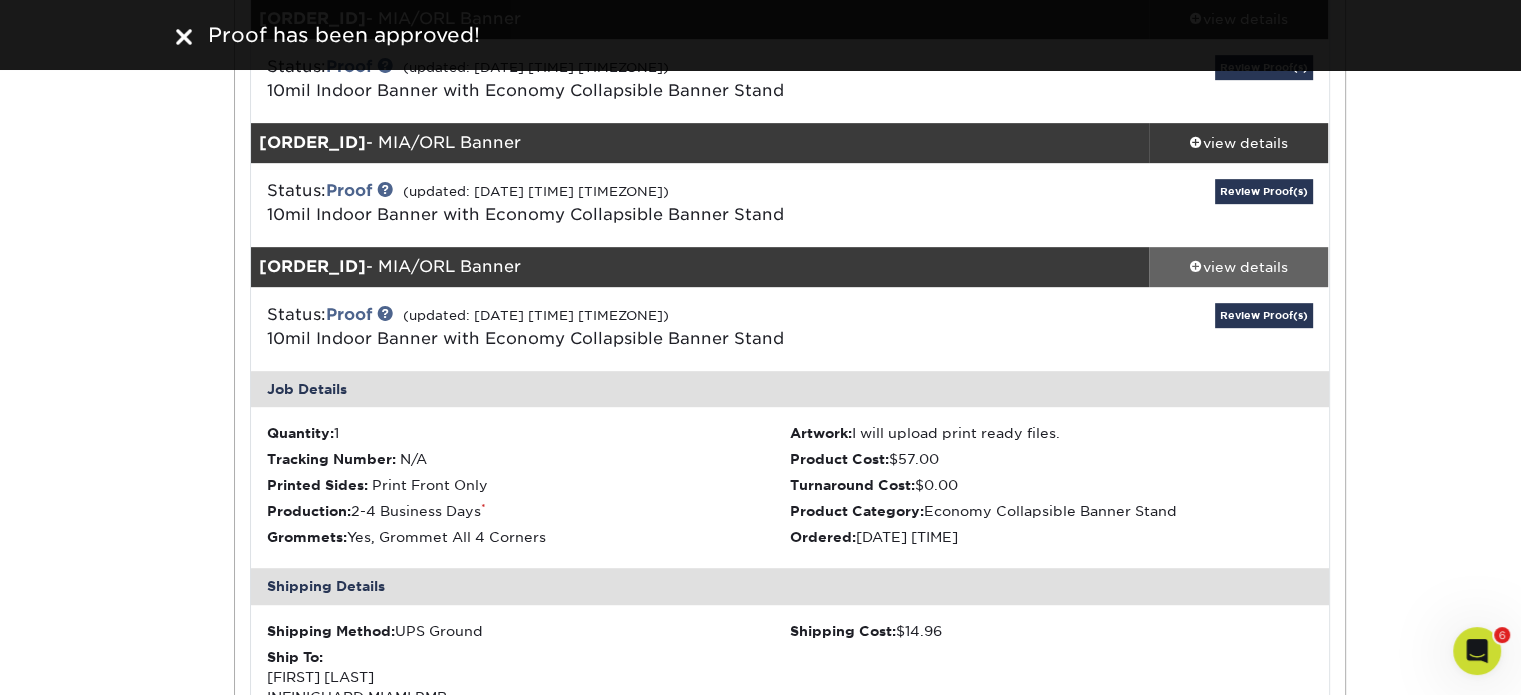 click on "view details" at bounding box center (1239, 267) 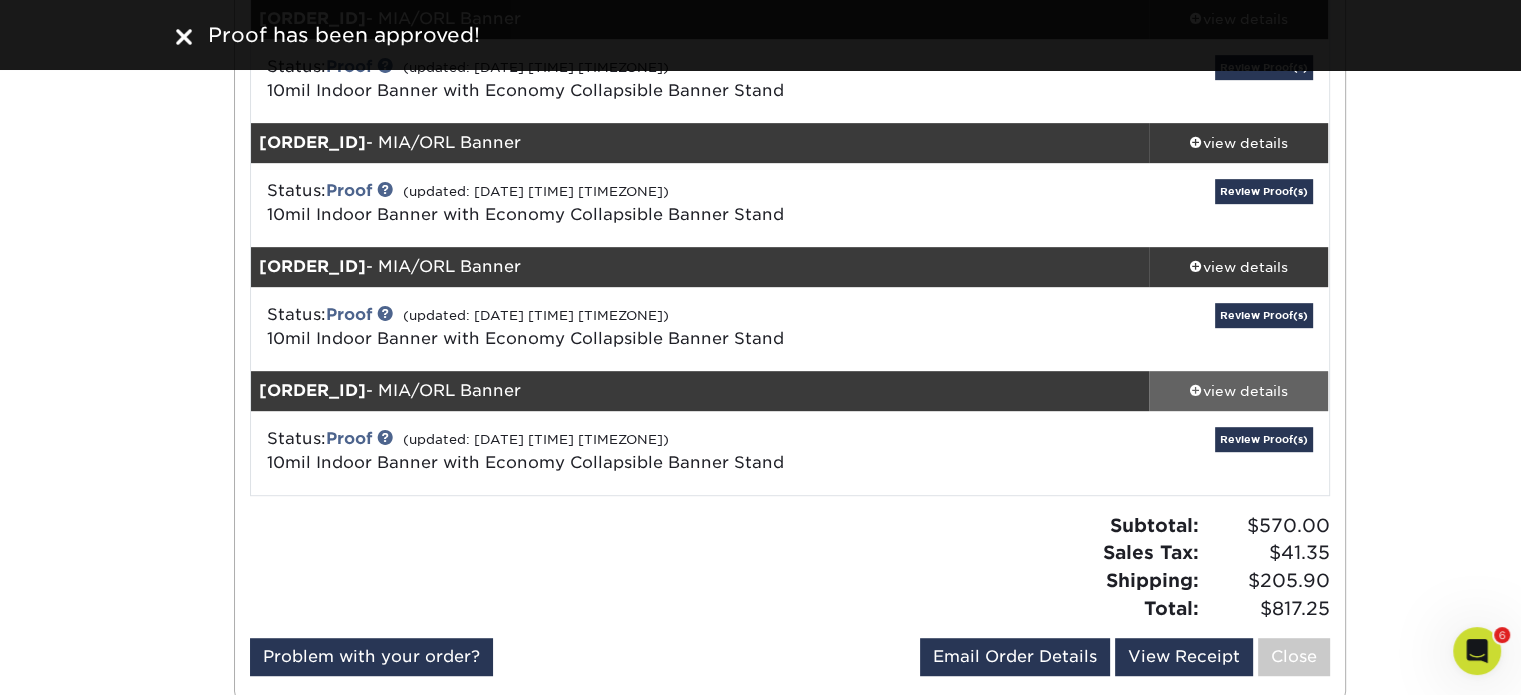 click on "view details" at bounding box center (1239, 391) 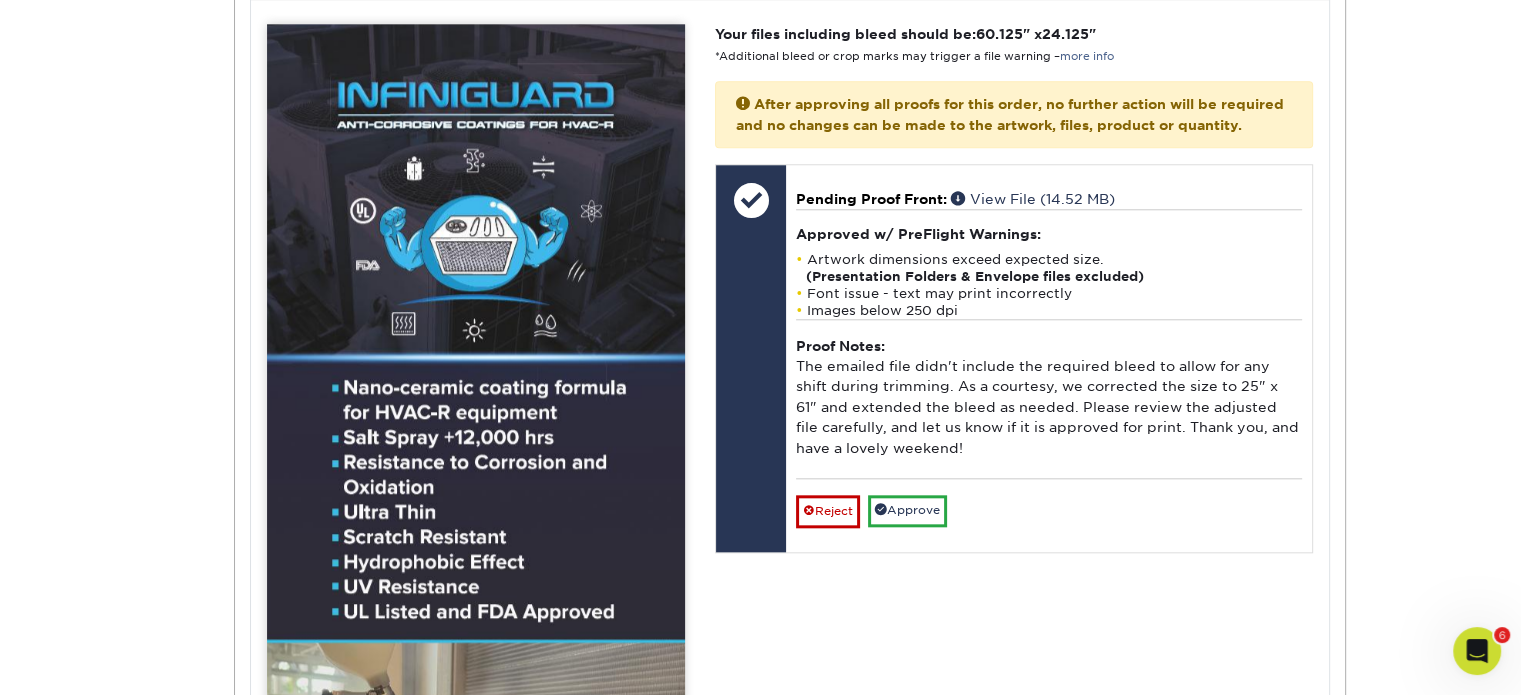 scroll, scrollTop: 2058, scrollLeft: 0, axis: vertical 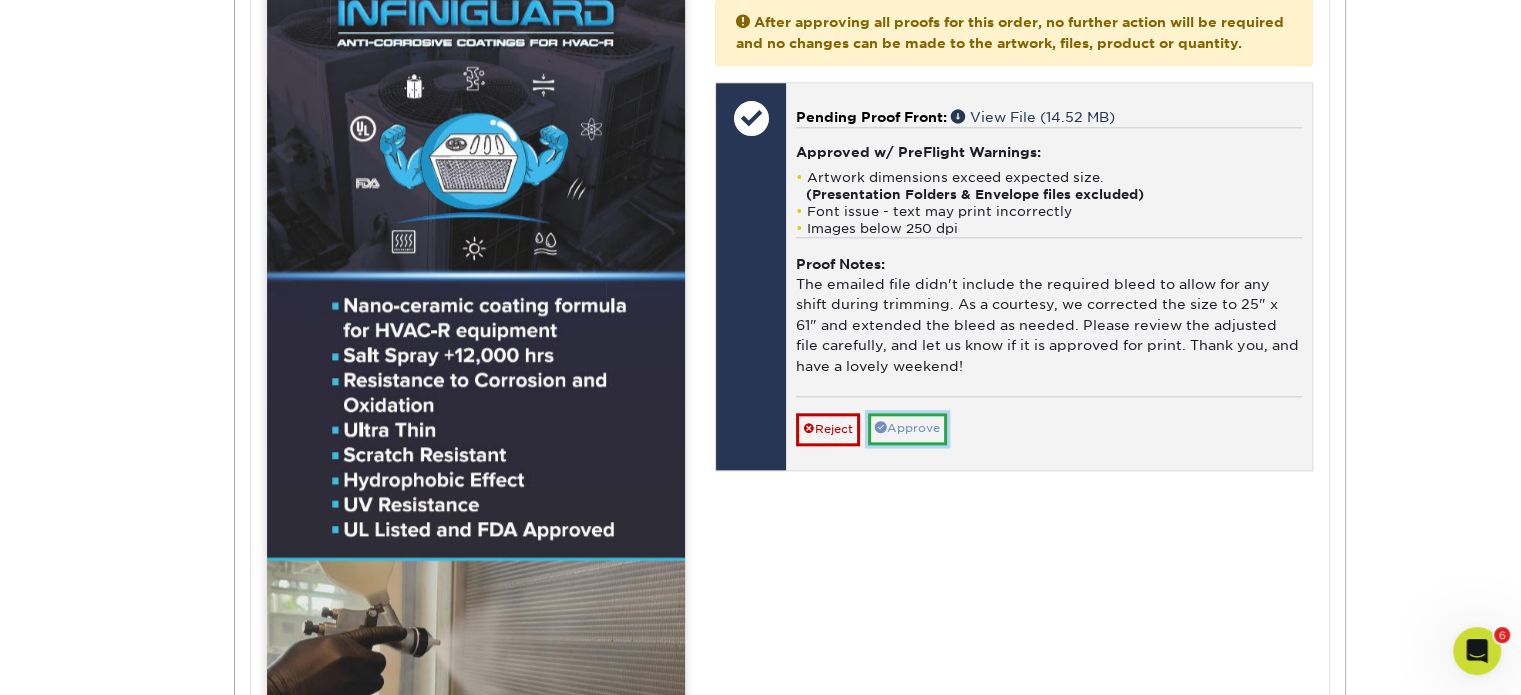 click on "Approve" at bounding box center [907, 428] 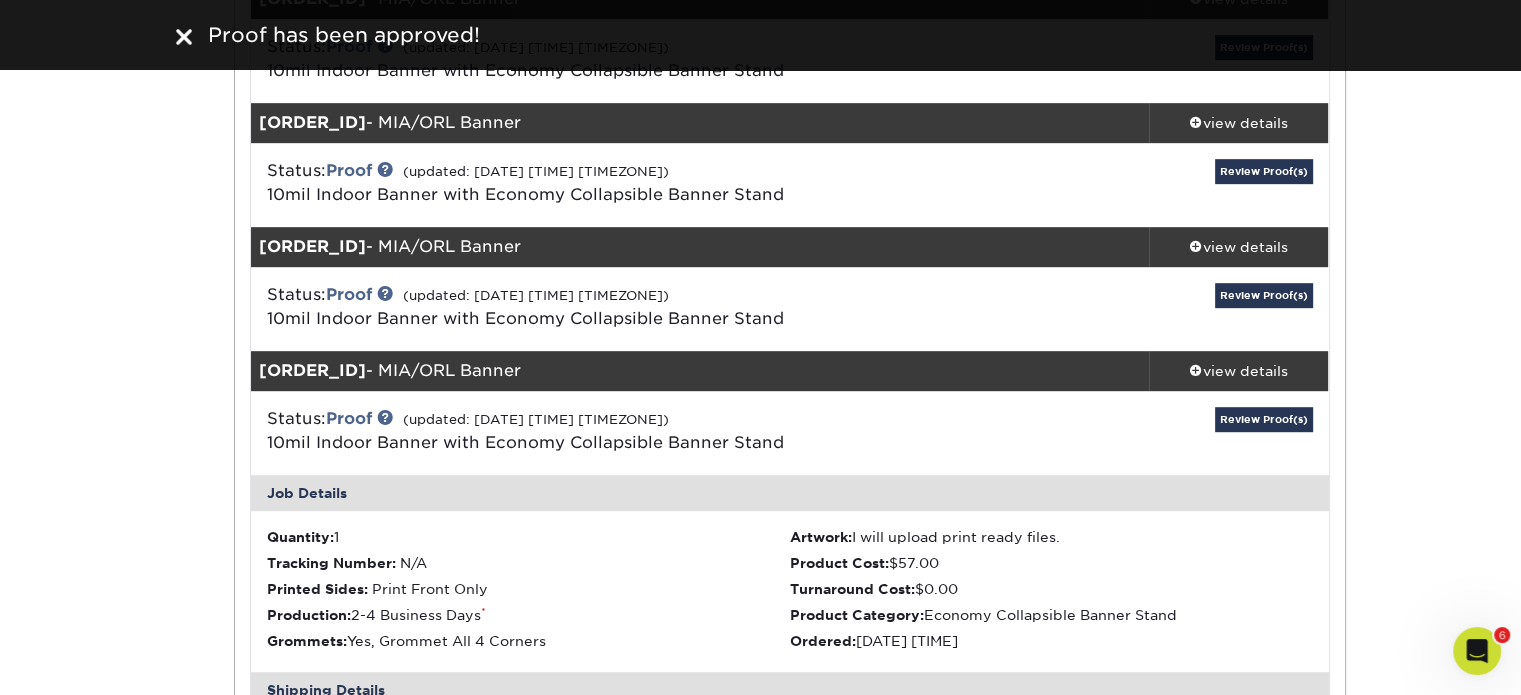 scroll, scrollTop: 1048, scrollLeft: 0, axis: vertical 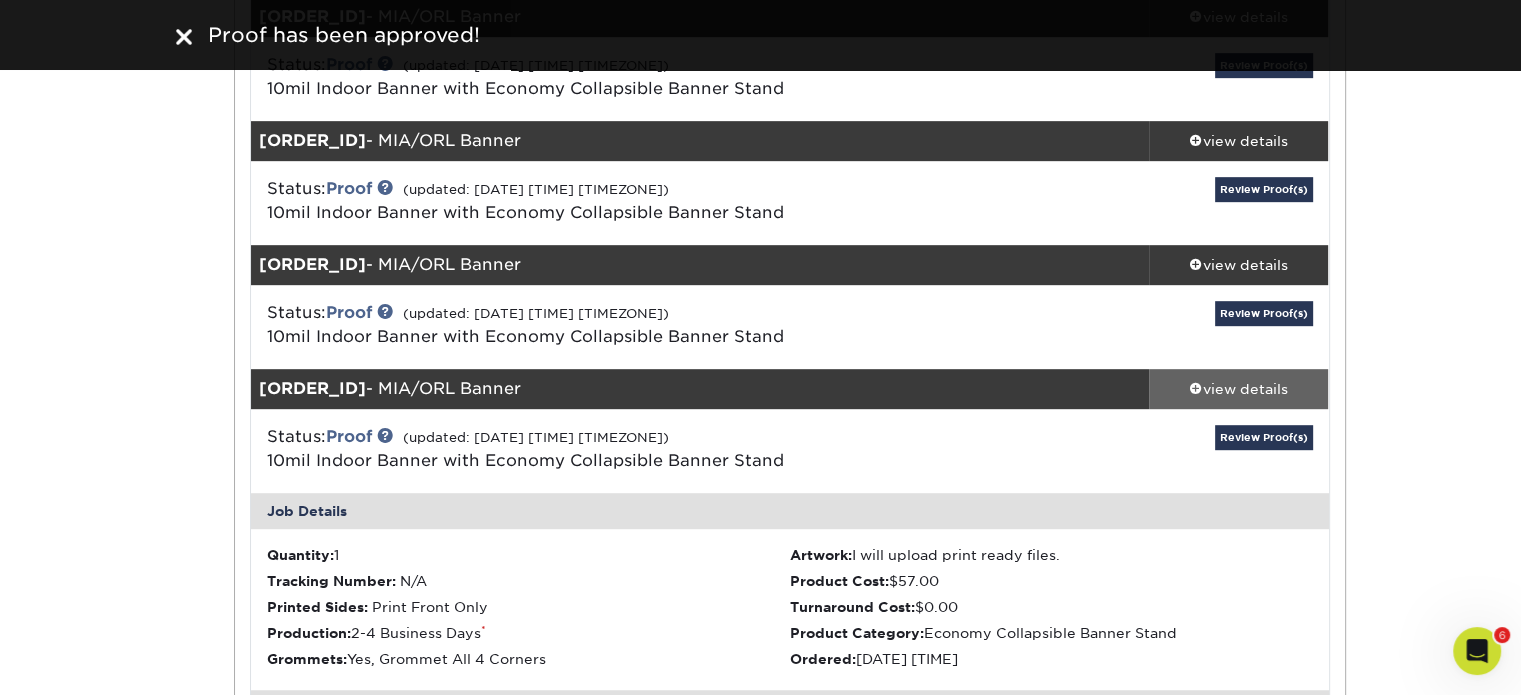 click on "view details" at bounding box center [1239, 389] 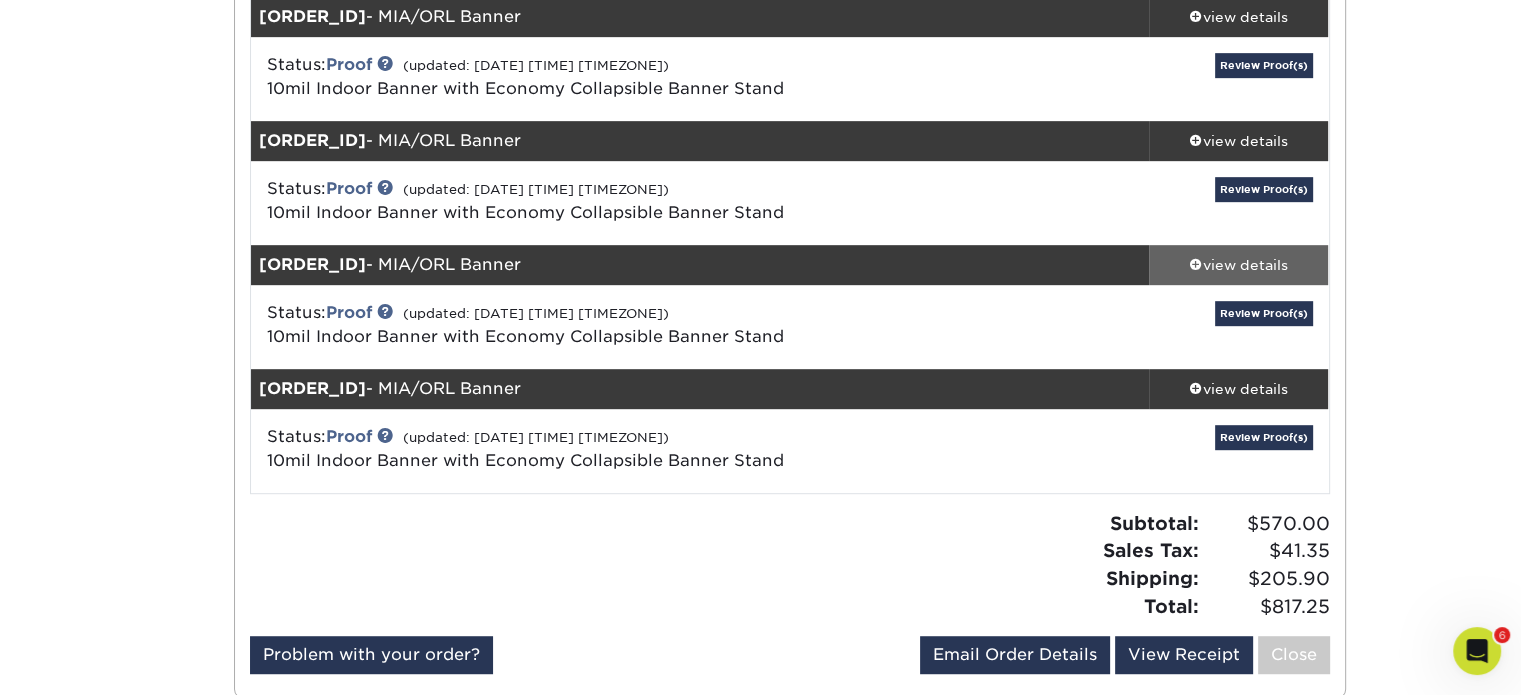 click on "view details" at bounding box center (1239, 265) 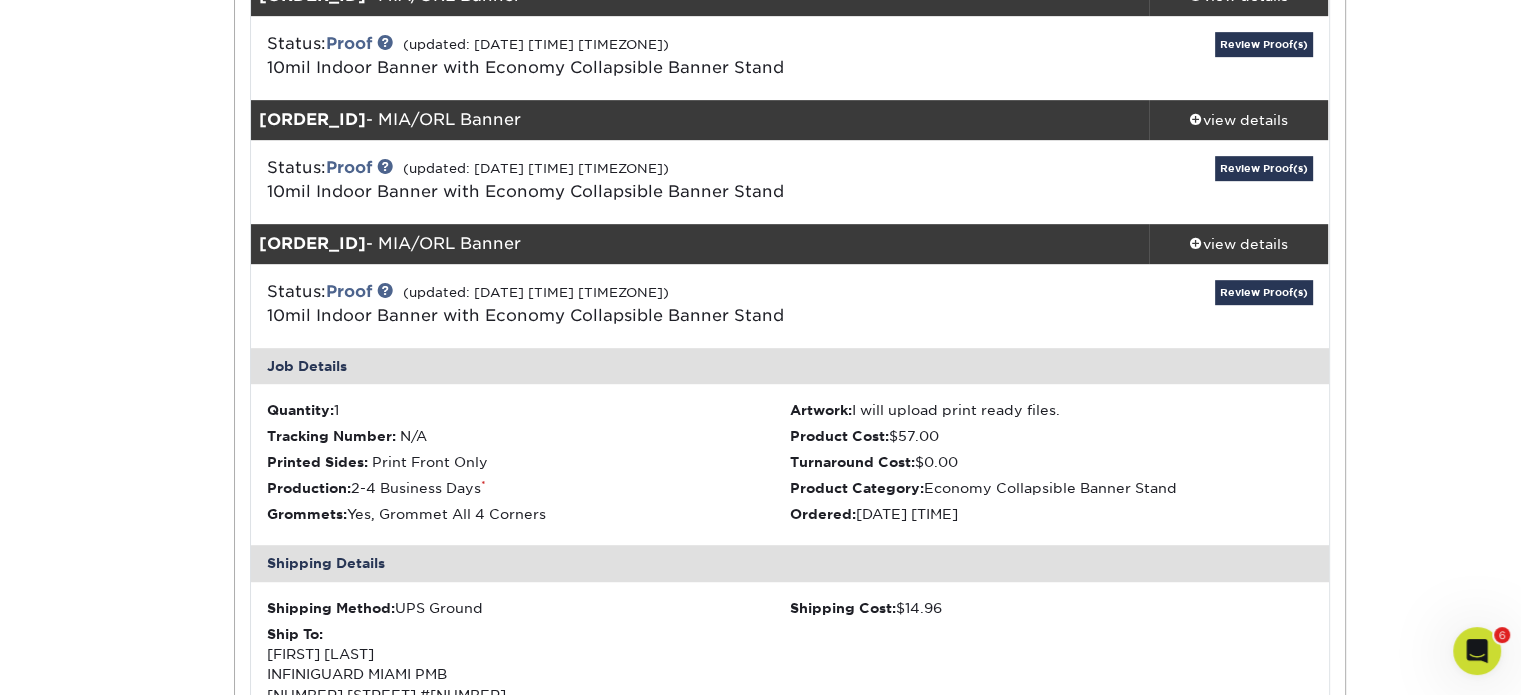 scroll, scrollTop: 960, scrollLeft: 0, axis: vertical 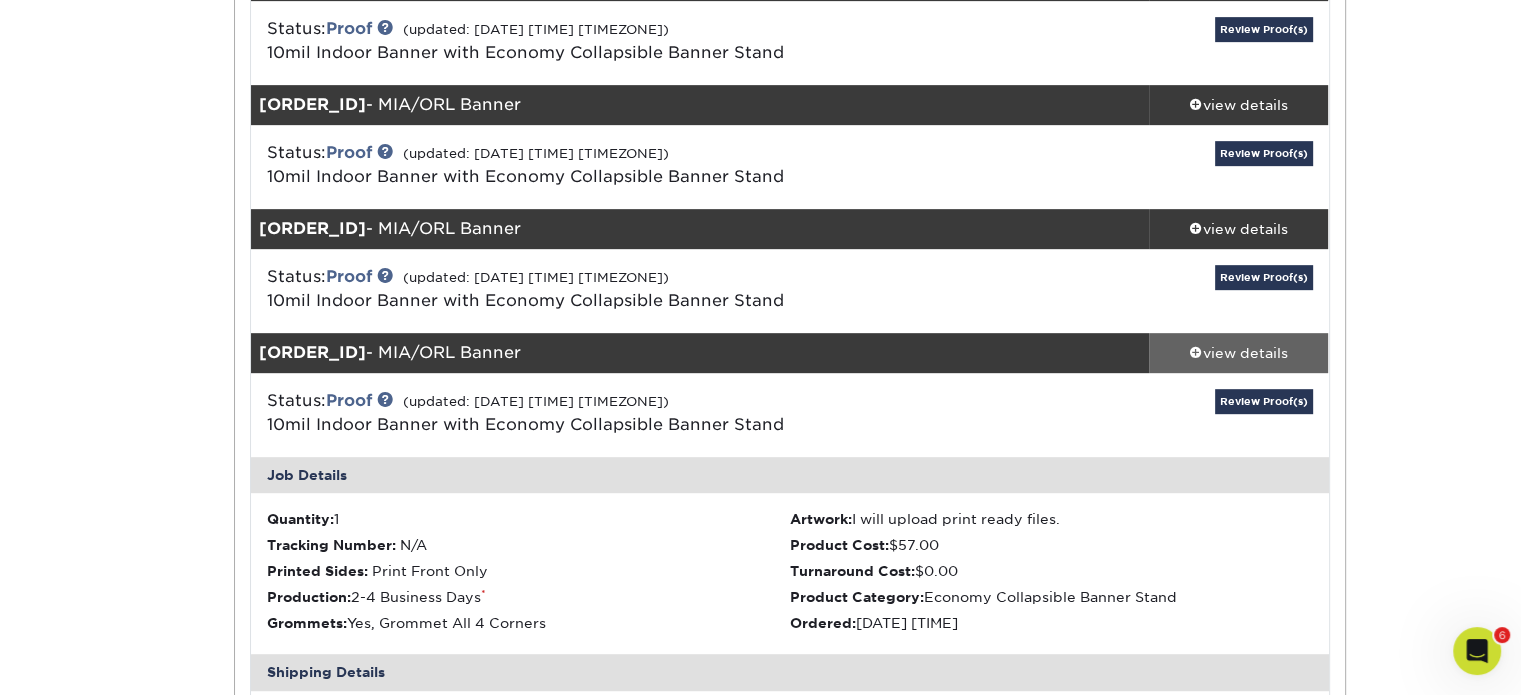 click on "view details" at bounding box center [1239, 353] 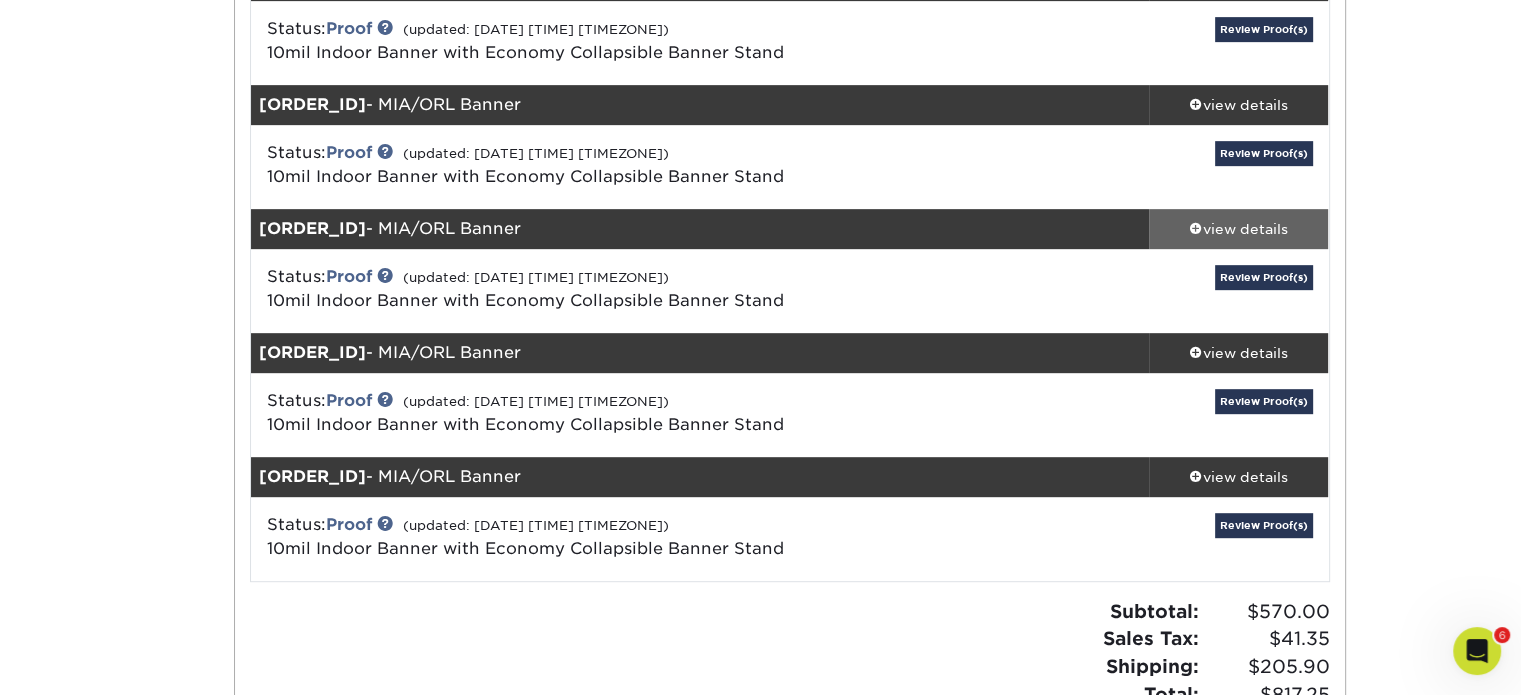 click on "view details" at bounding box center [1239, 229] 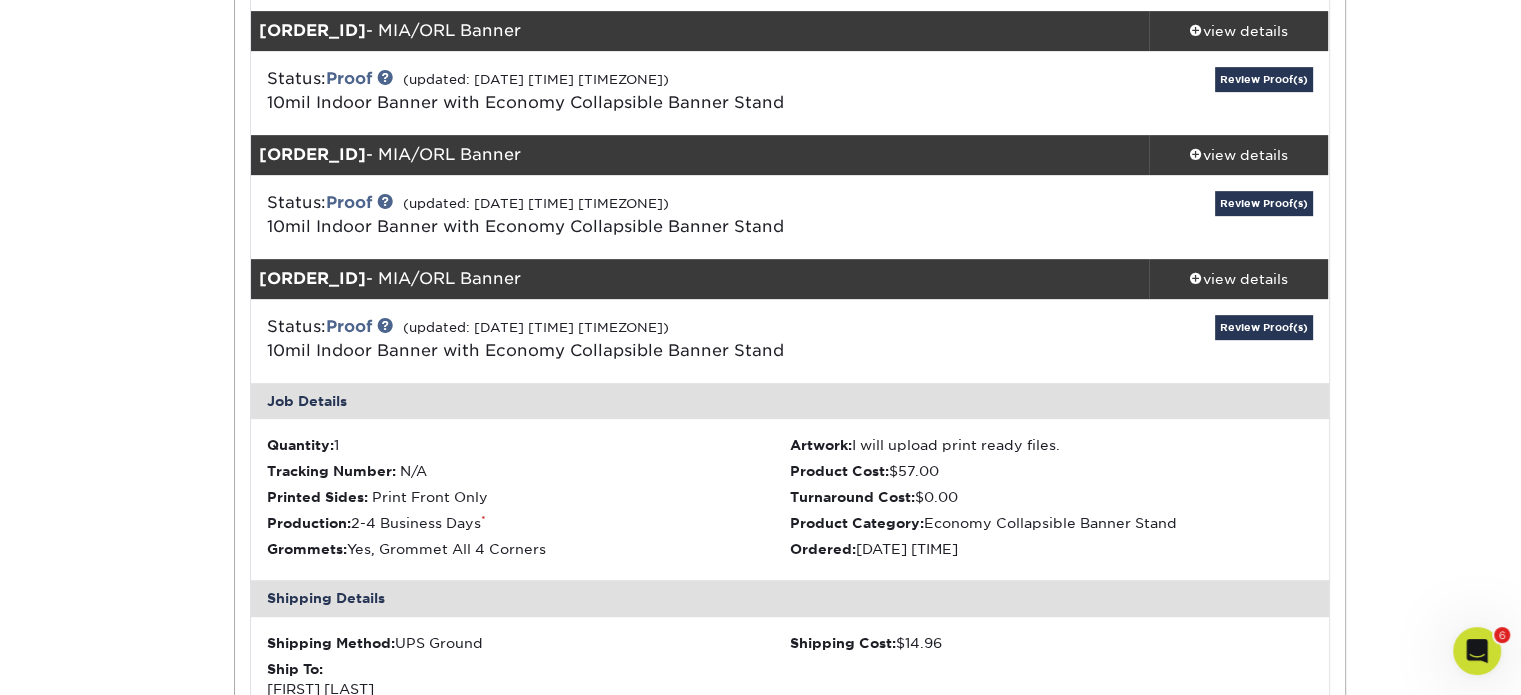 scroll, scrollTop: 902, scrollLeft: 0, axis: vertical 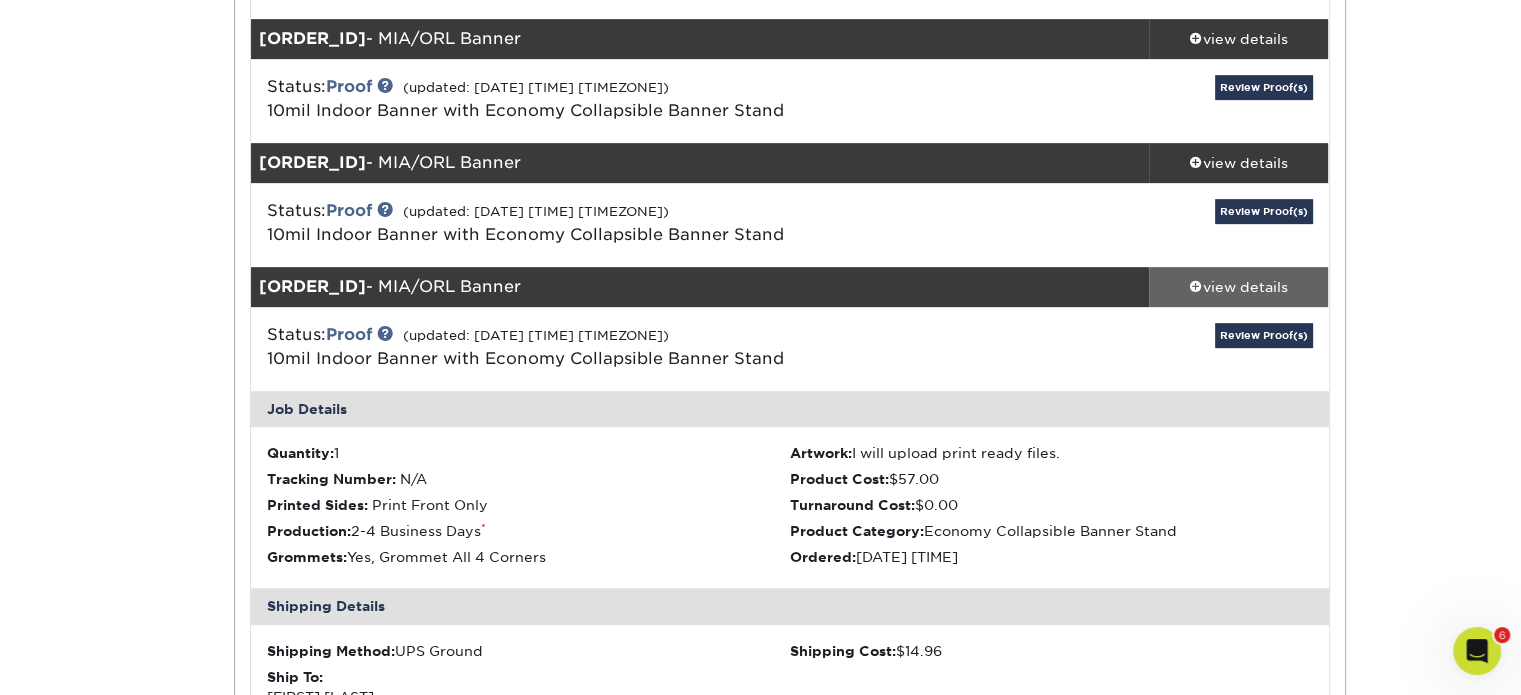 click on "view details" at bounding box center (1239, 287) 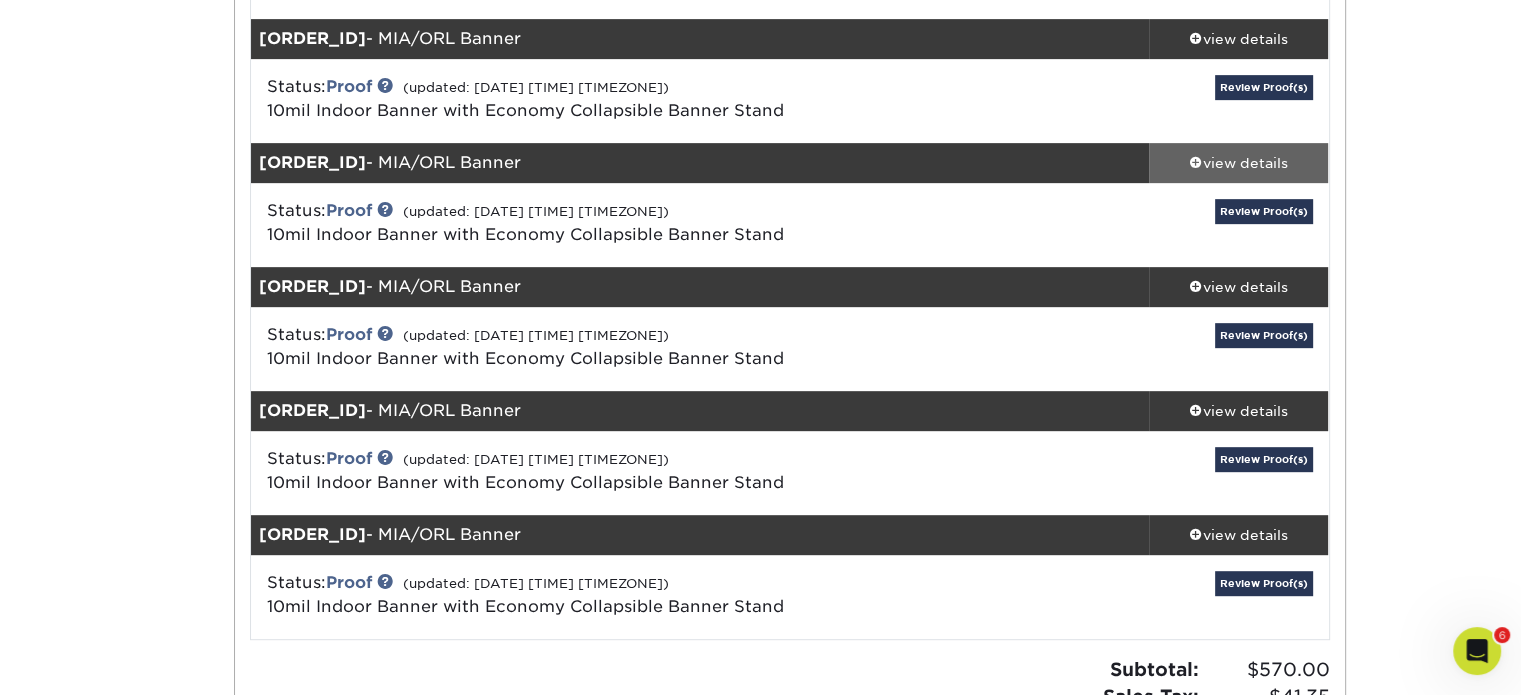 click on "view details" at bounding box center [1239, 163] 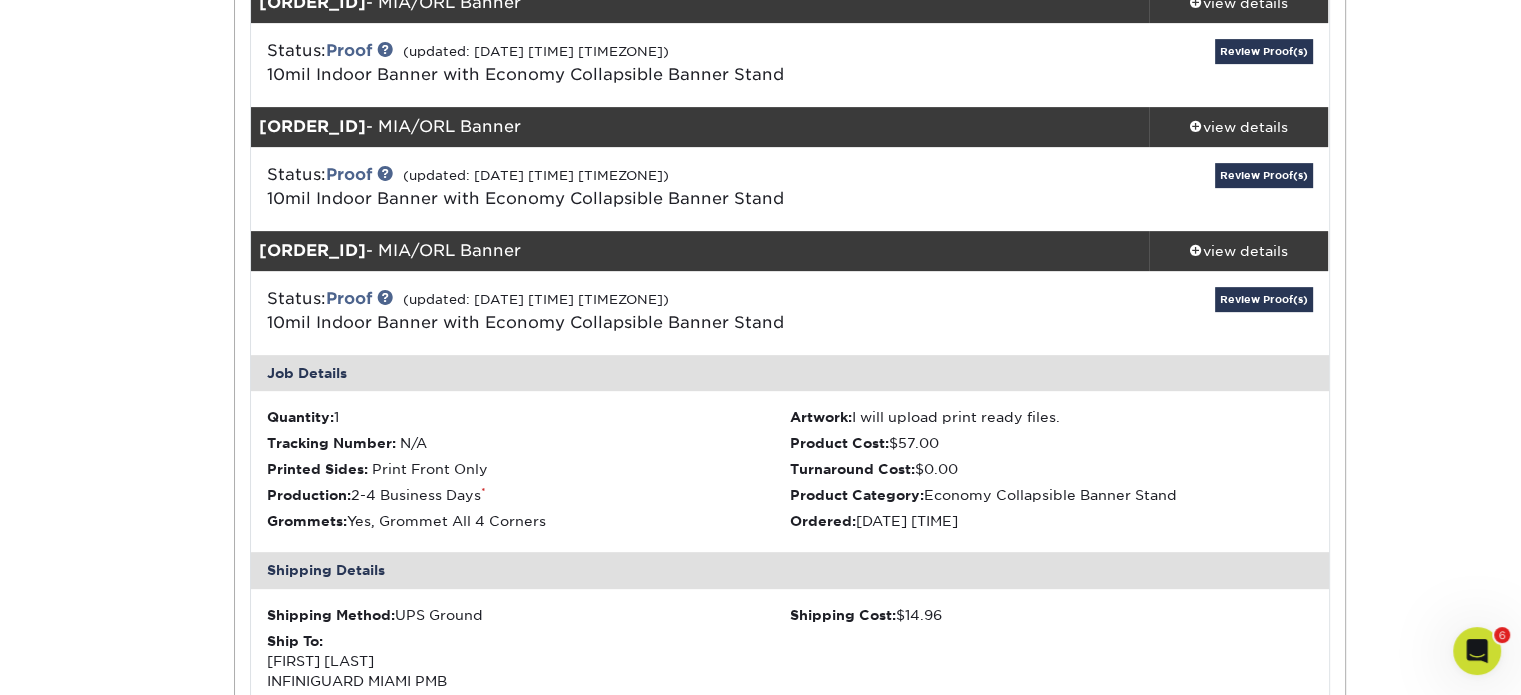 scroll, scrollTop: 812, scrollLeft: 0, axis: vertical 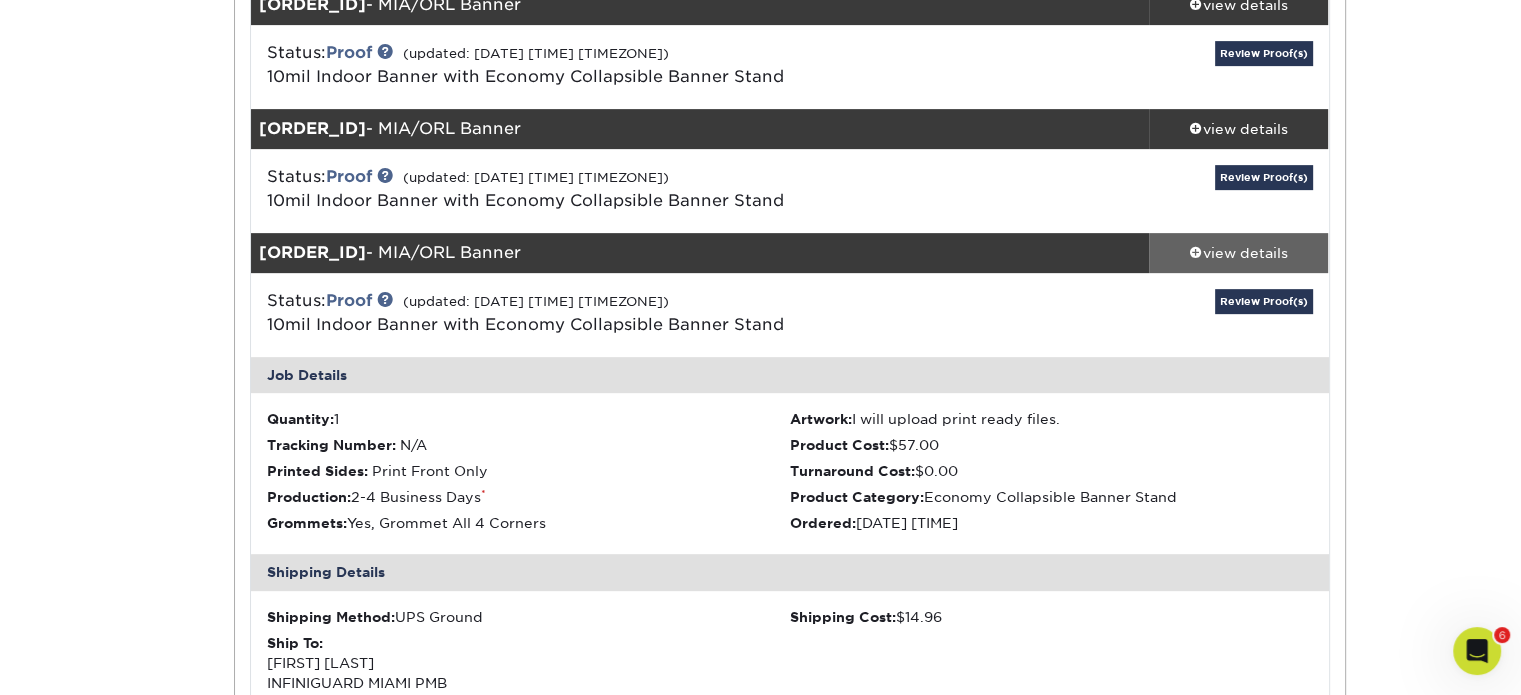 click on "view details" at bounding box center (1239, 253) 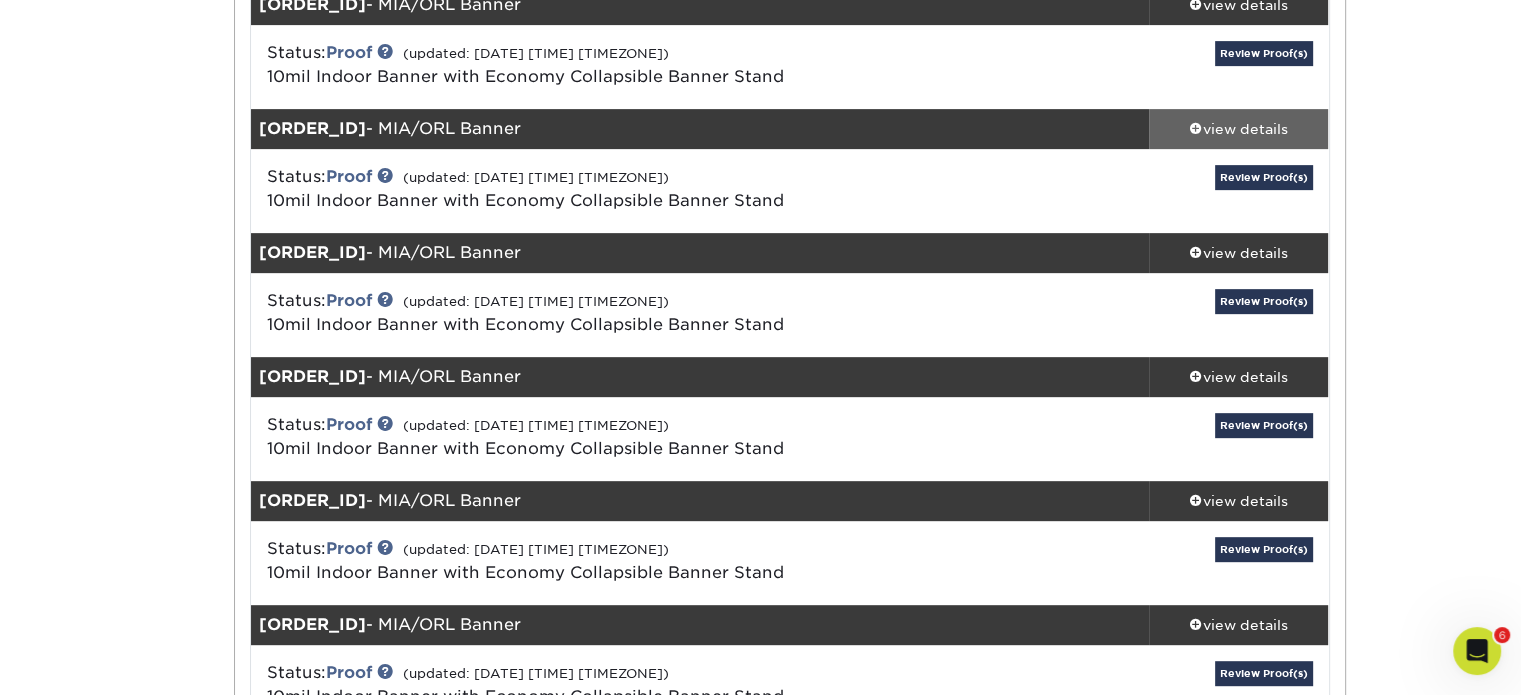 click on "view details" at bounding box center [1239, 129] 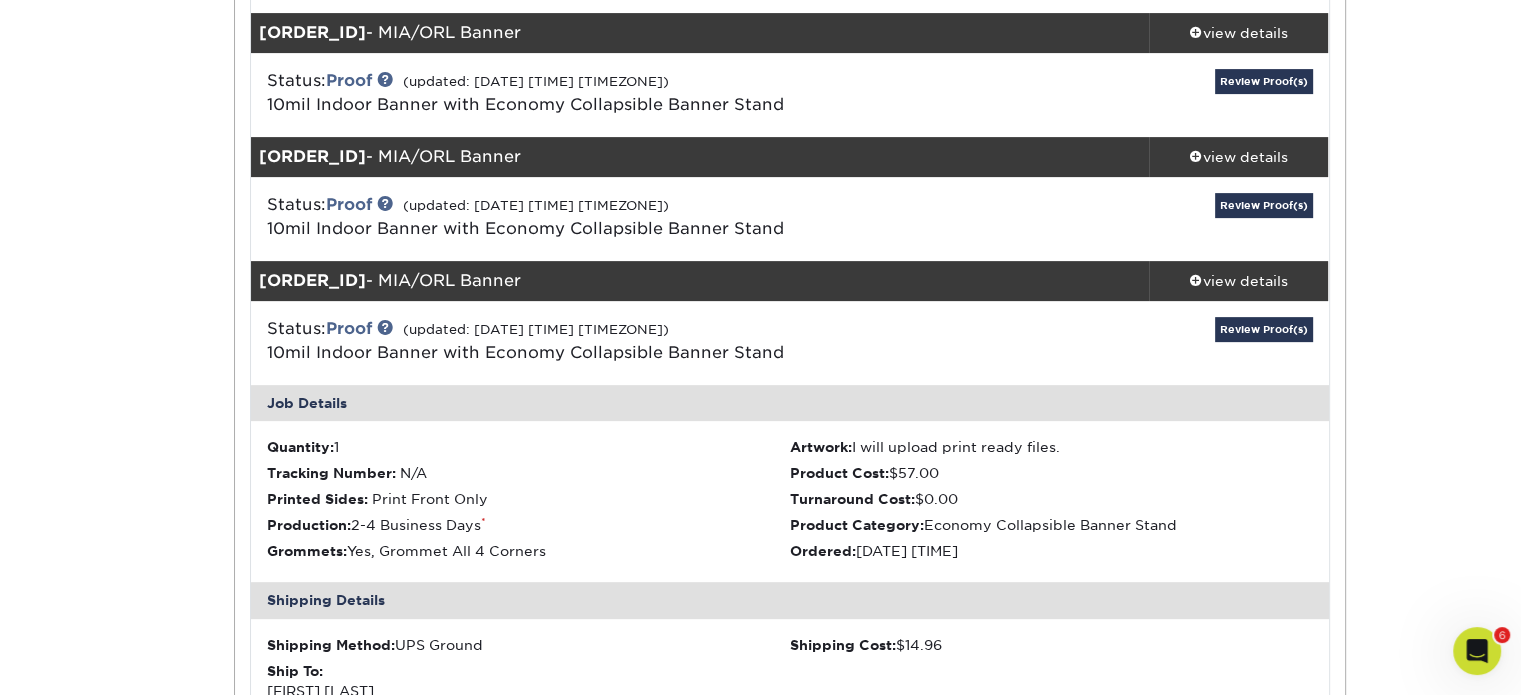 scroll, scrollTop: 658, scrollLeft: 0, axis: vertical 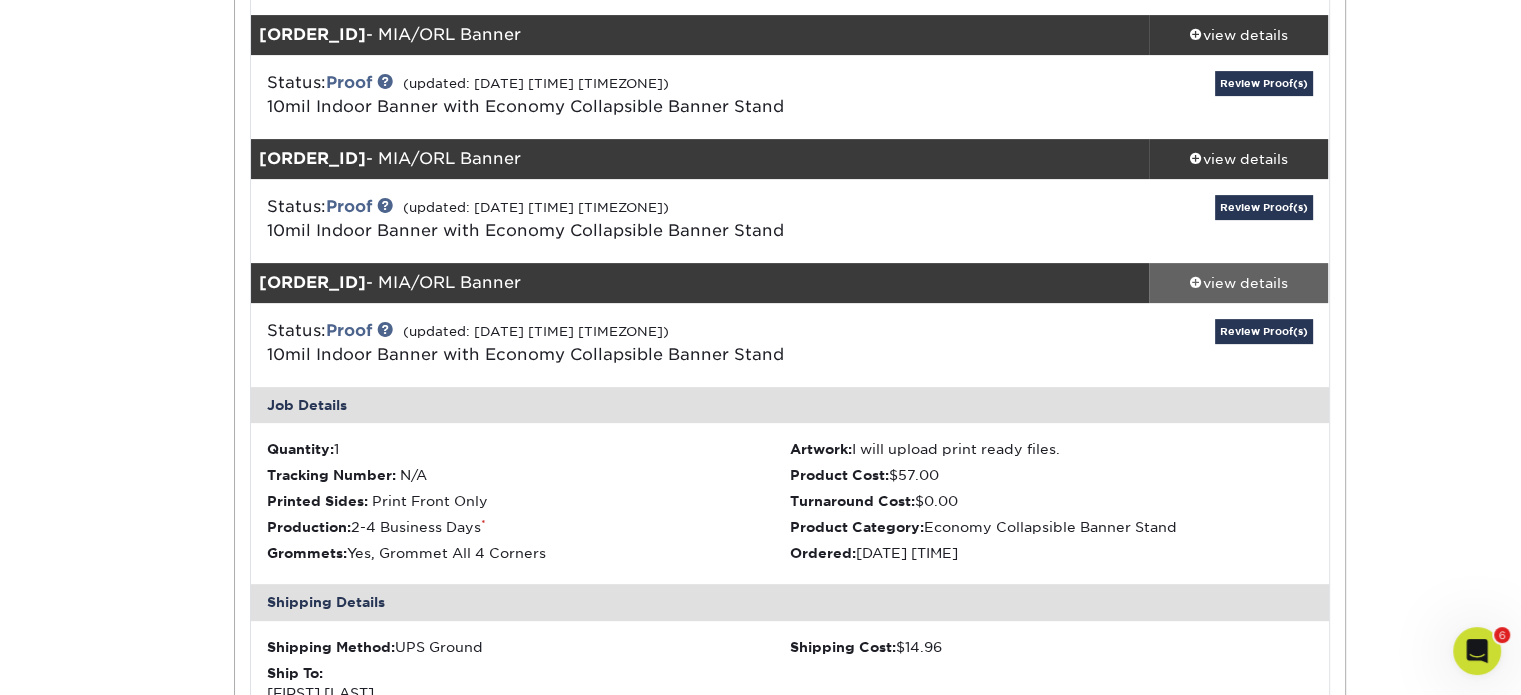 click on "view details" at bounding box center [1239, 283] 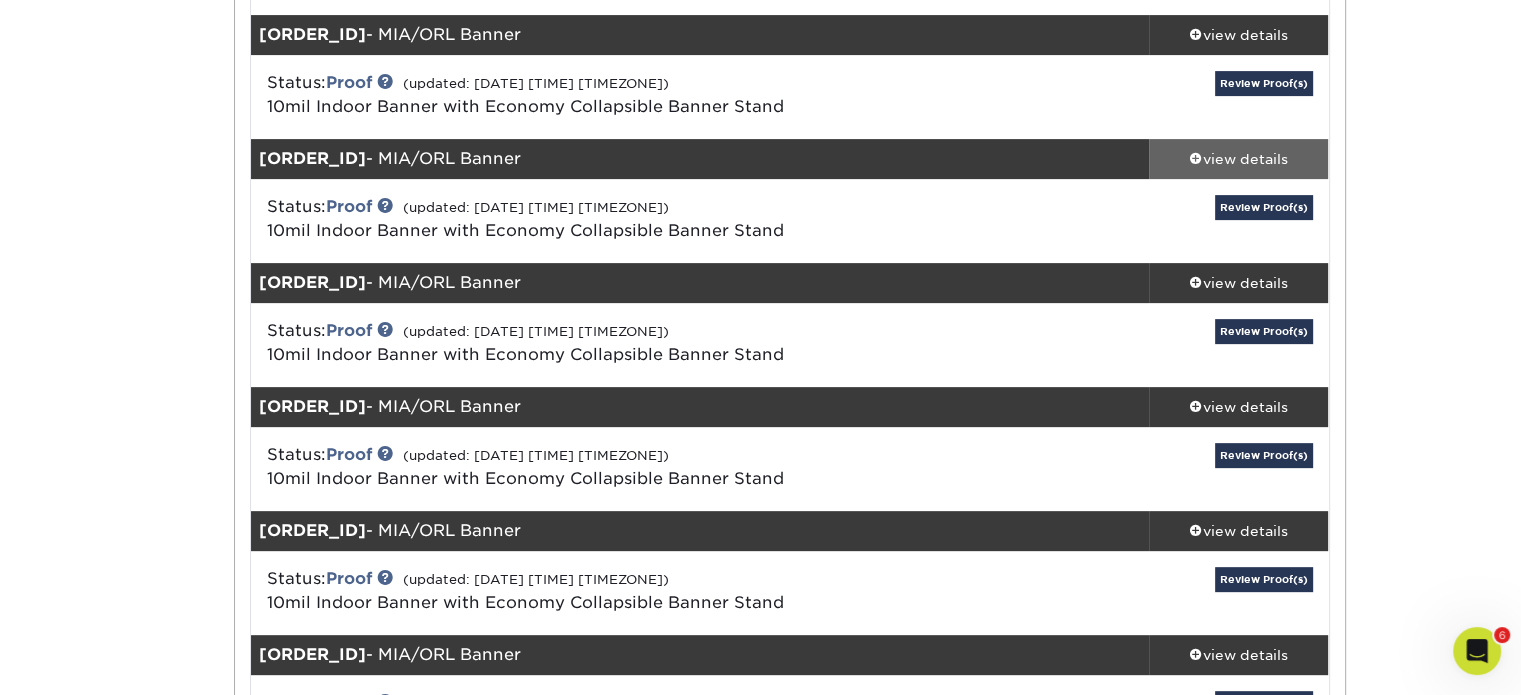 click on "view details" at bounding box center (1239, 159) 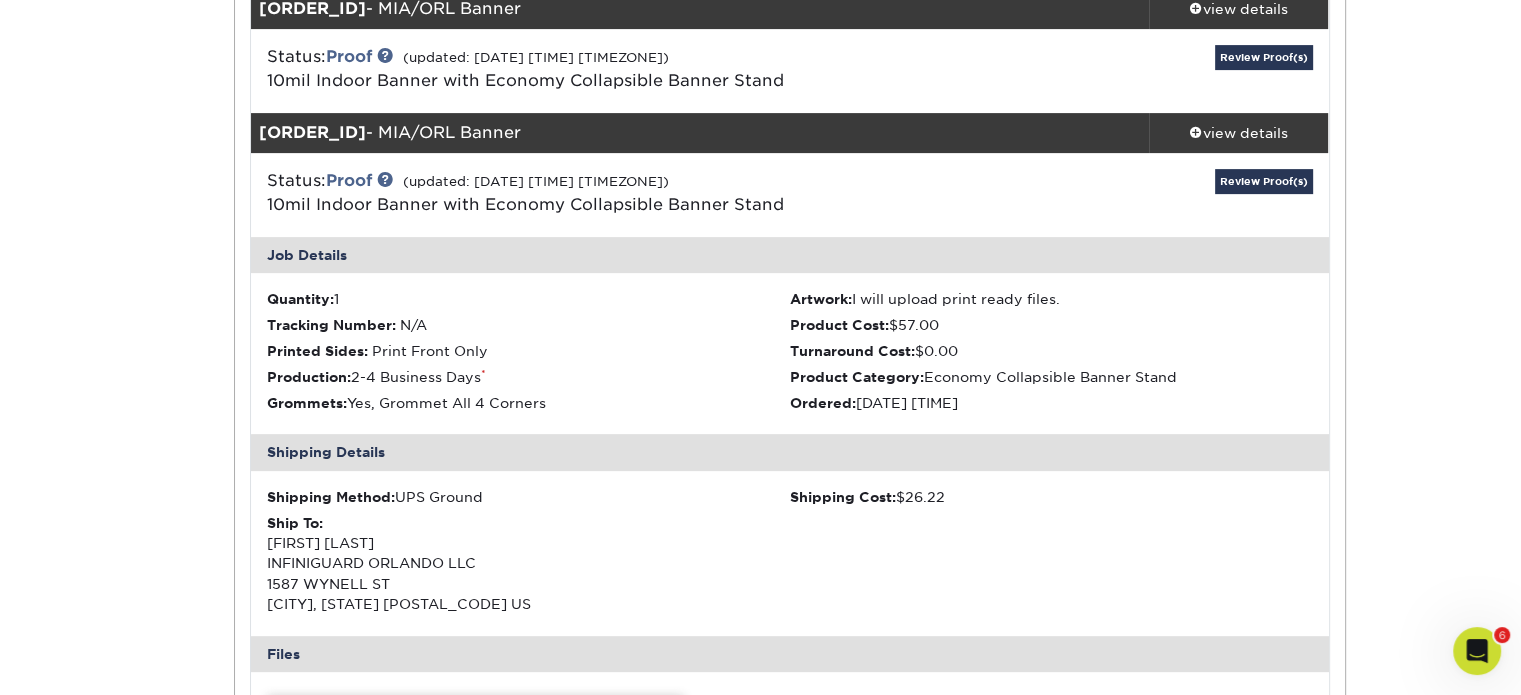 scroll, scrollTop: 682, scrollLeft: 0, axis: vertical 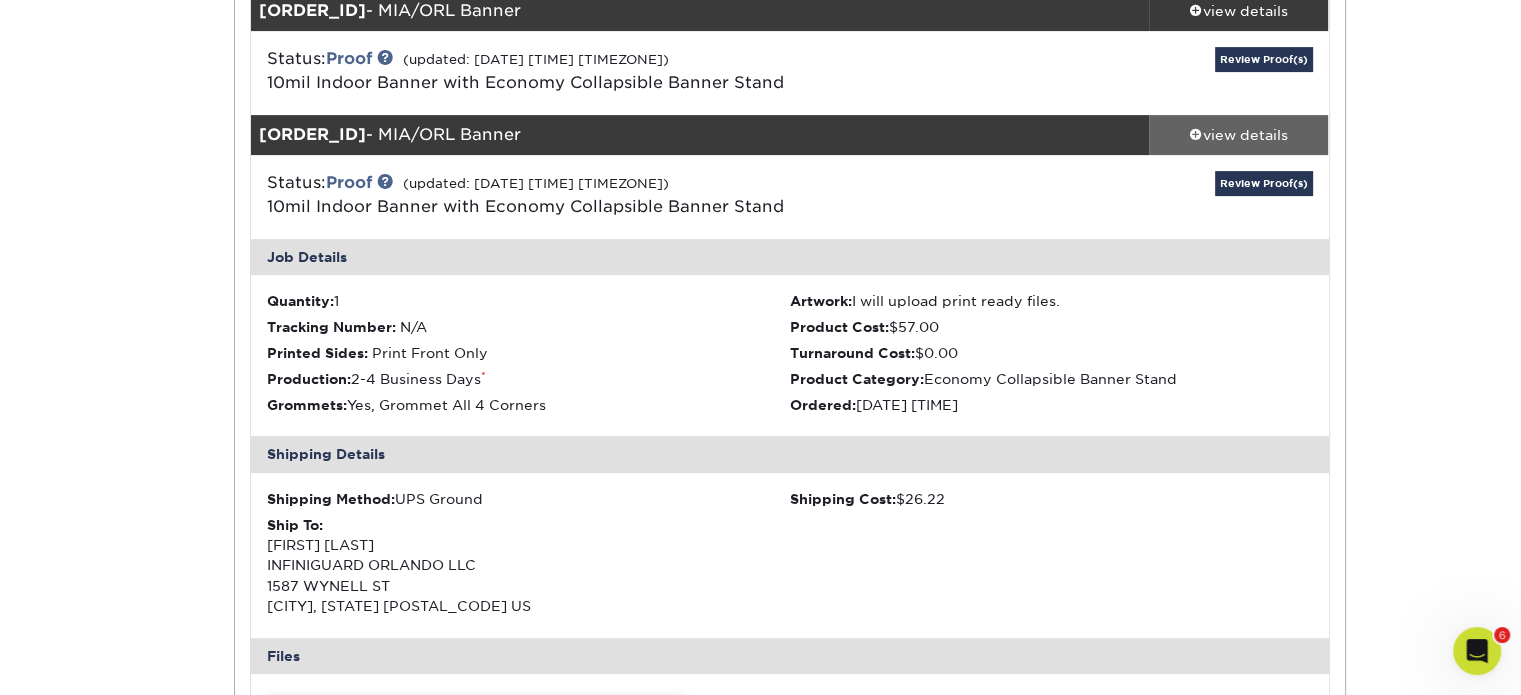 click on "view details" at bounding box center [1239, 135] 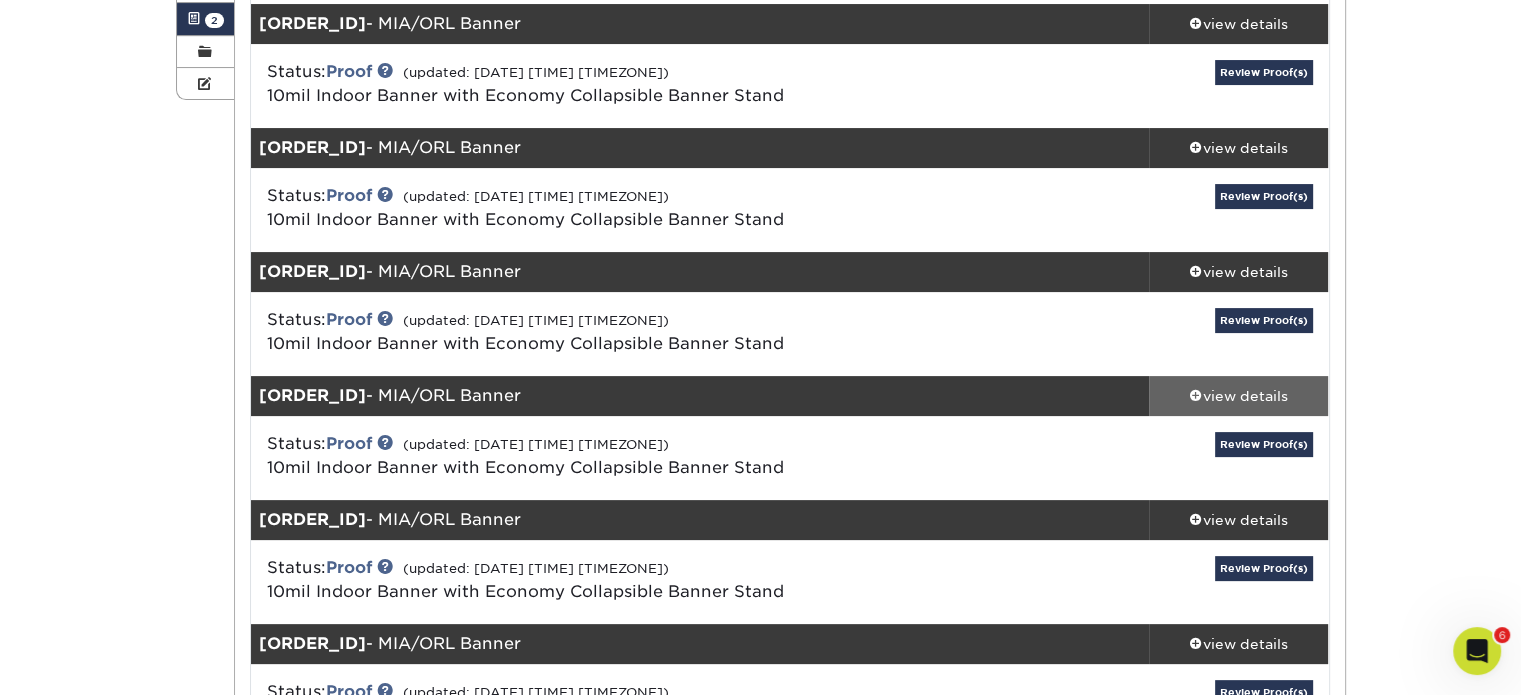 scroll, scrollTop: 420, scrollLeft: 0, axis: vertical 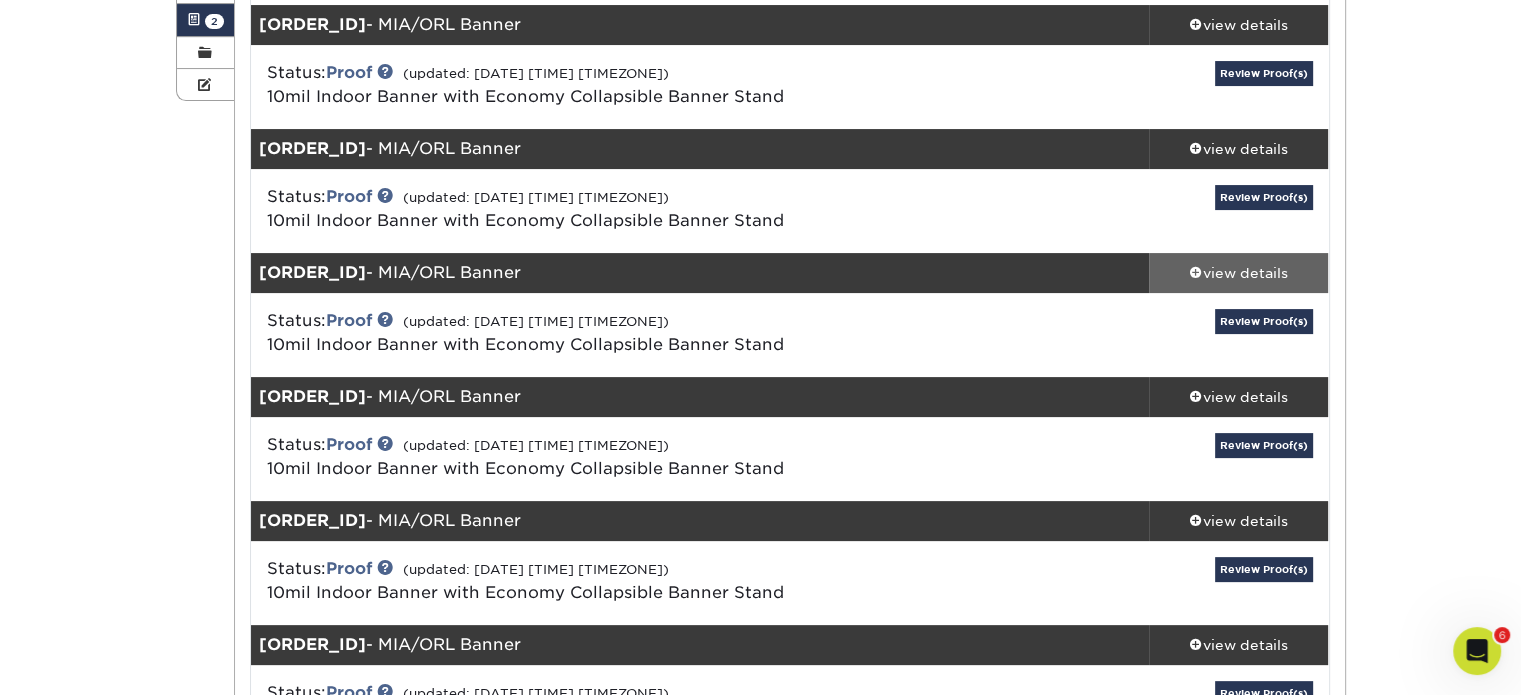 click on "view details" at bounding box center (1239, 273) 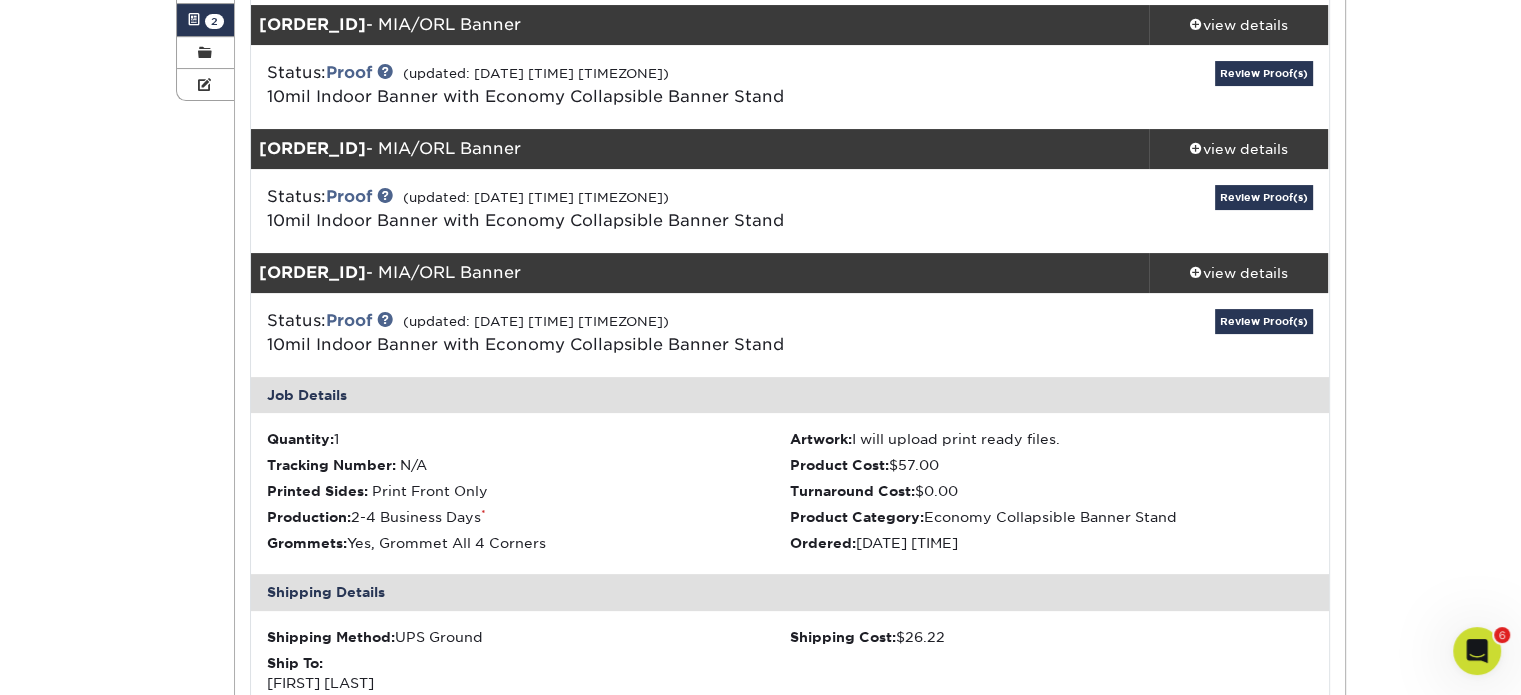 scroll, scrollTop: 417, scrollLeft: 0, axis: vertical 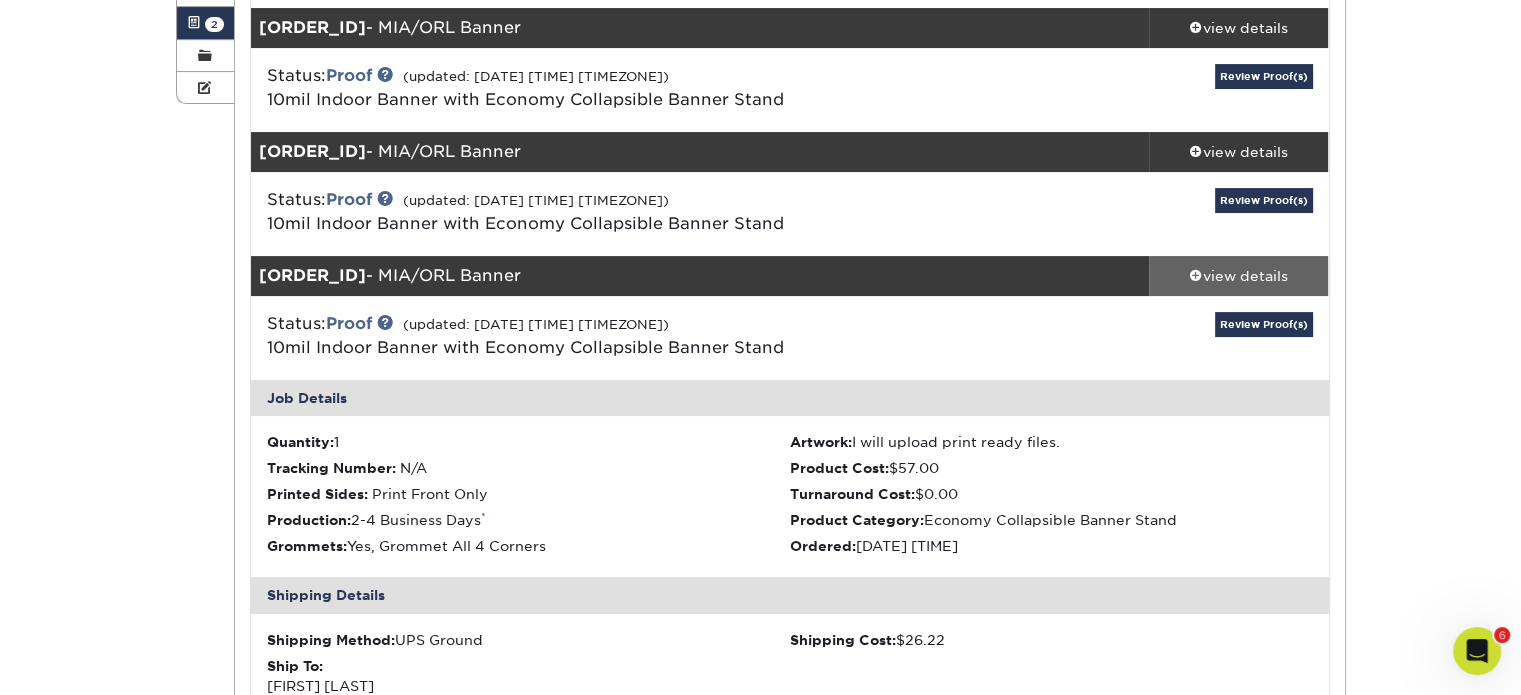 click on "view details" at bounding box center (1239, 276) 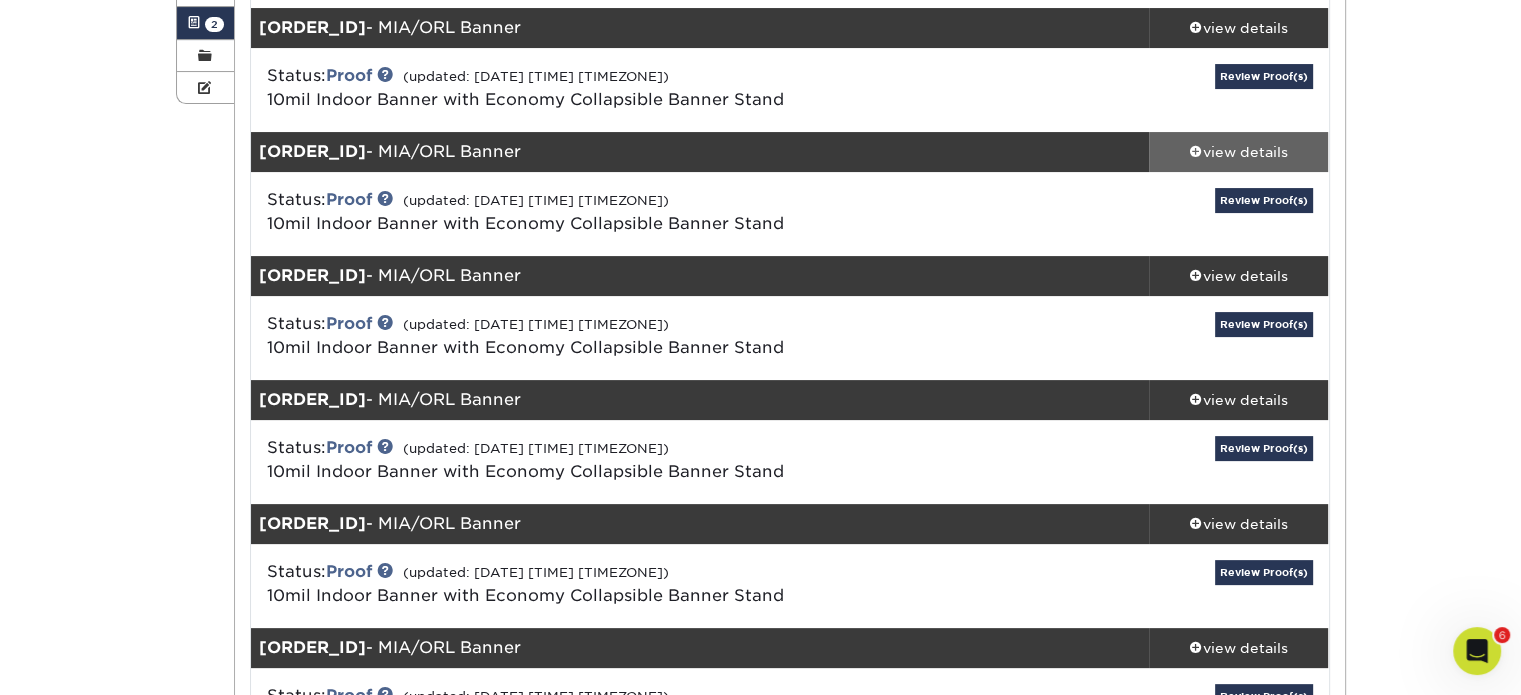 click on "view details" at bounding box center (1239, 152) 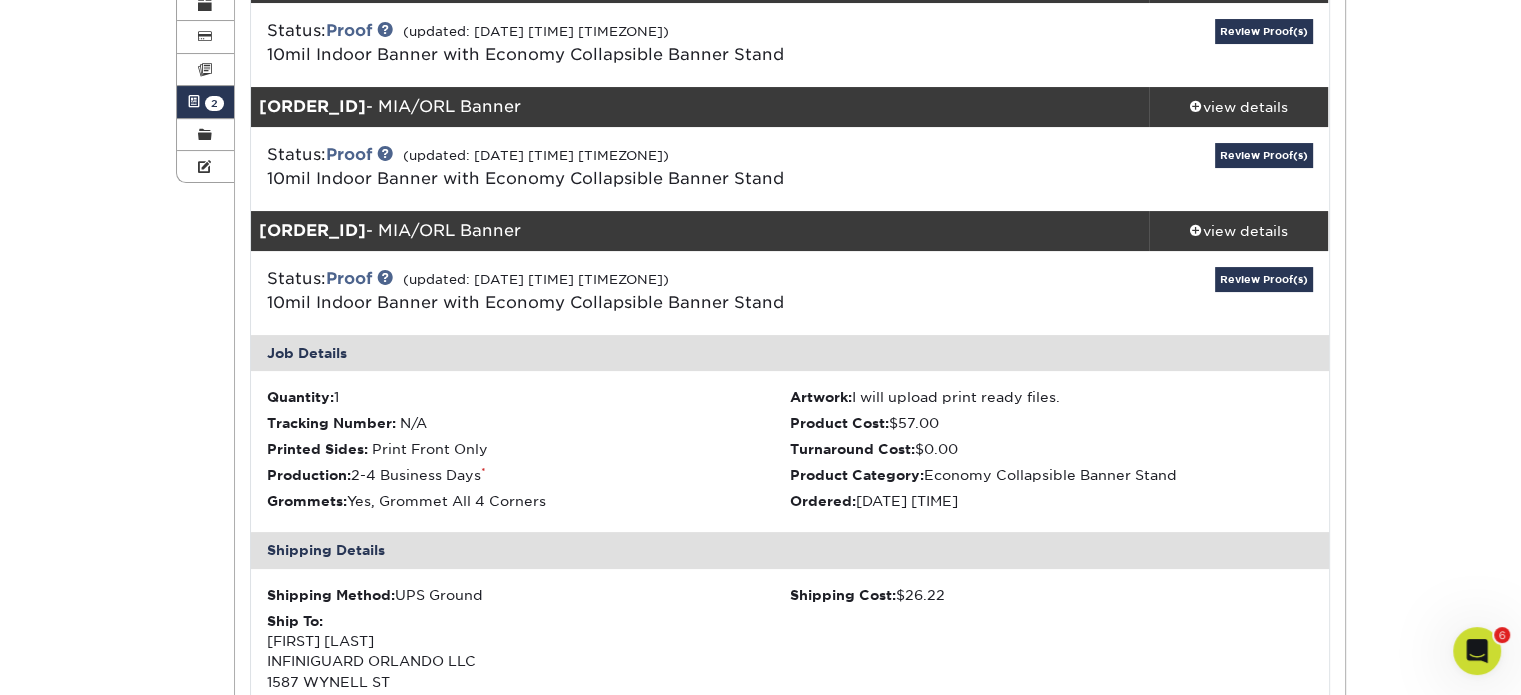 scroll, scrollTop: 325, scrollLeft: 0, axis: vertical 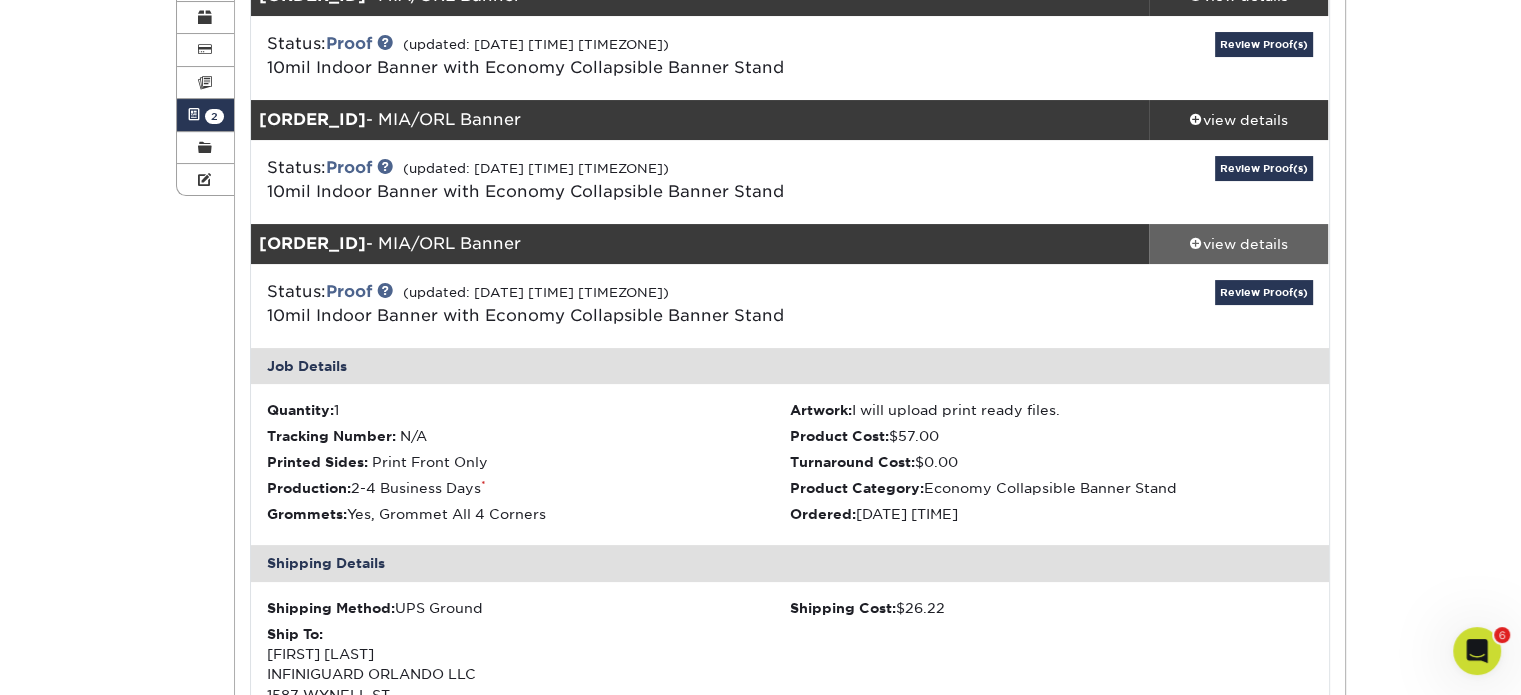 click on "view details" at bounding box center [1239, 244] 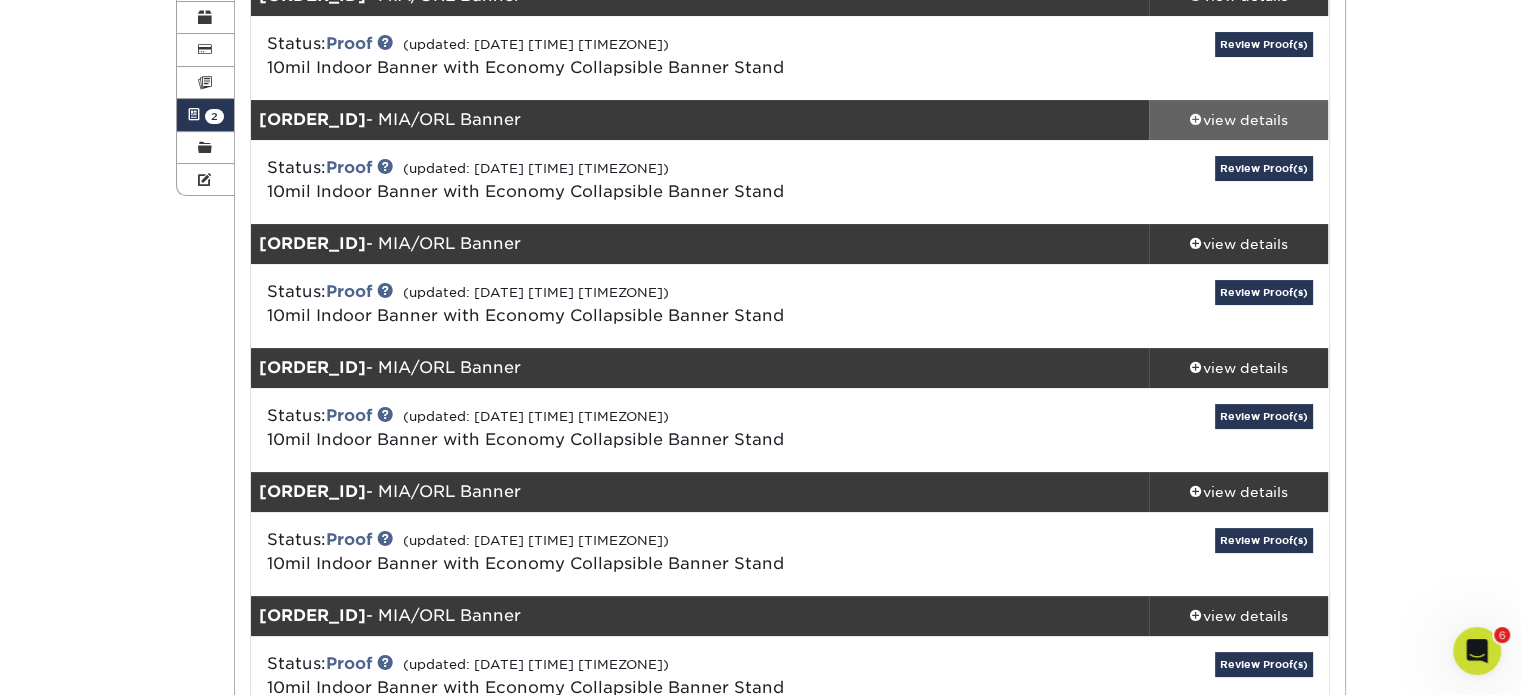 click on "view details" at bounding box center (1239, 120) 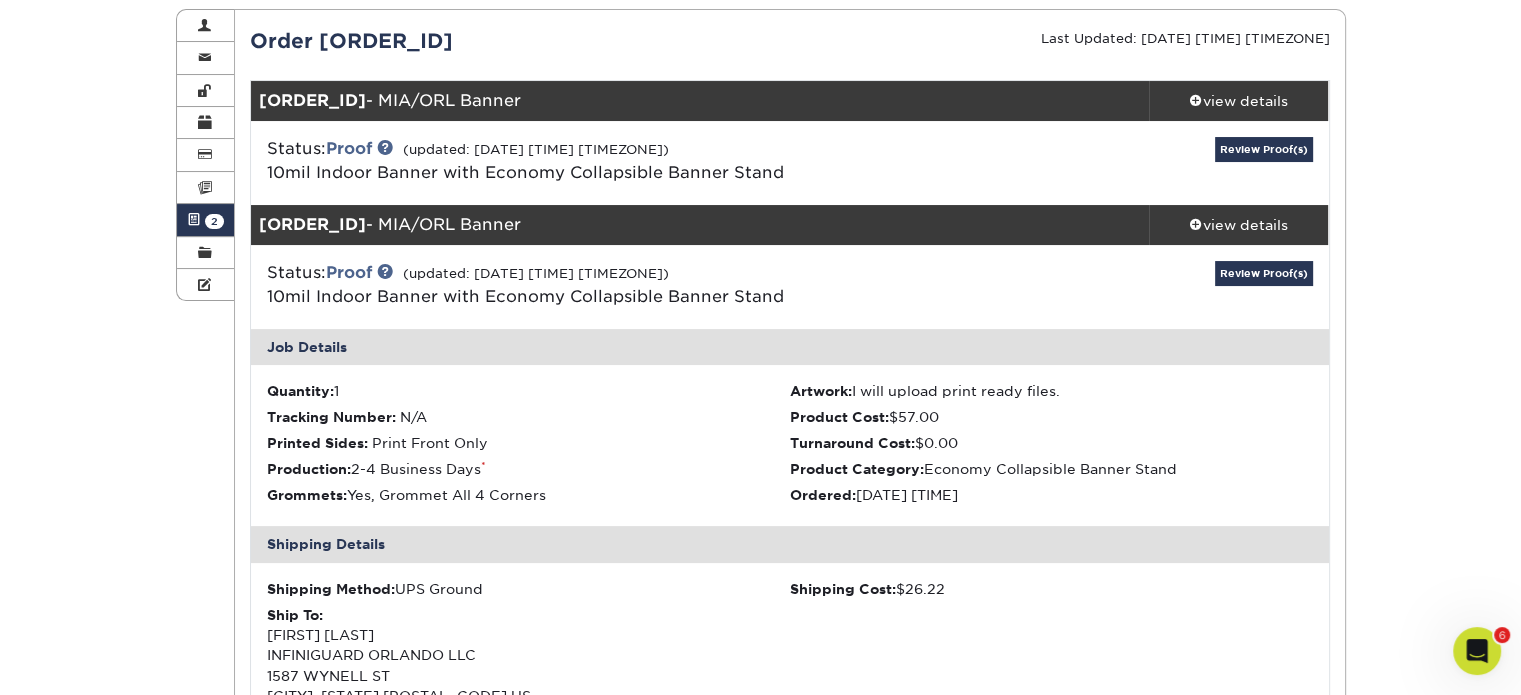 scroll, scrollTop: 197, scrollLeft: 0, axis: vertical 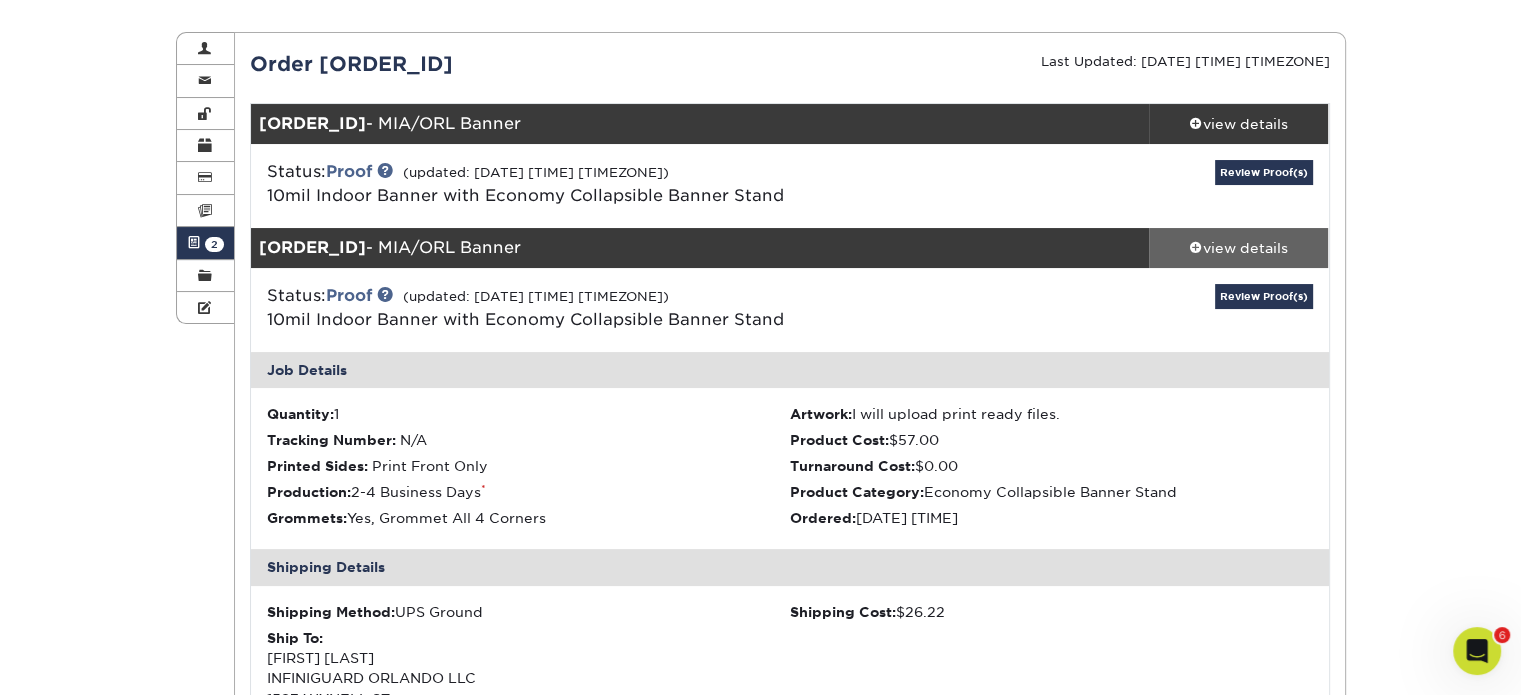 click on "view details" at bounding box center (1239, 248) 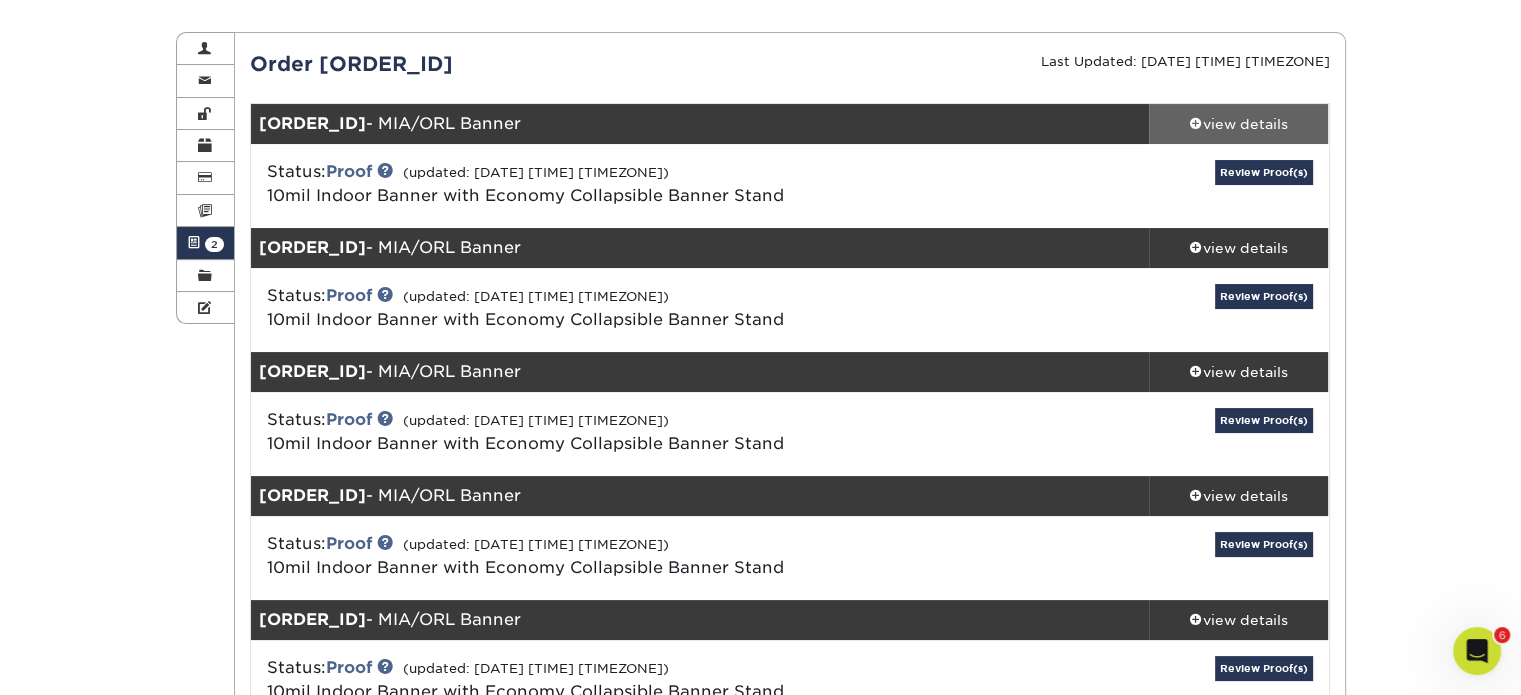 click on "view details" at bounding box center [1239, 124] 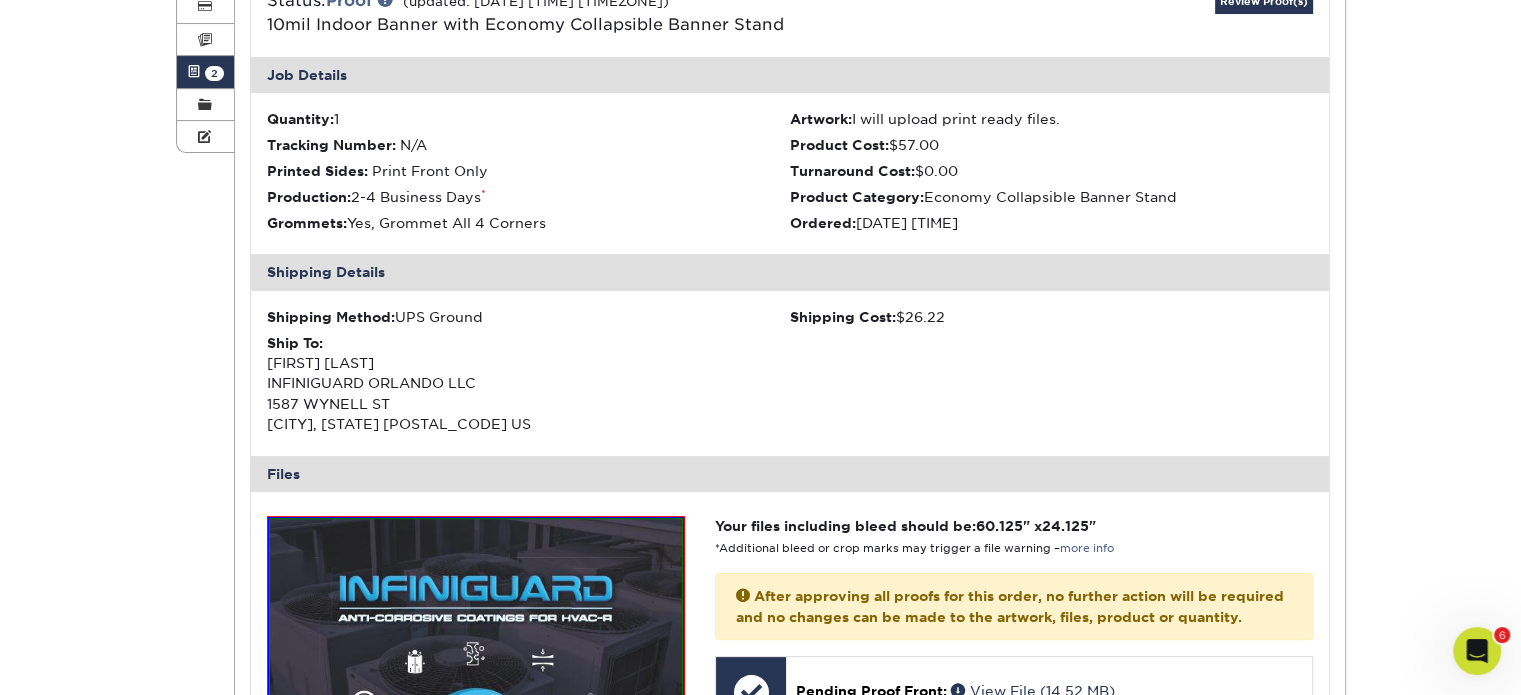 scroll, scrollTop: 0, scrollLeft: 0, axis: both 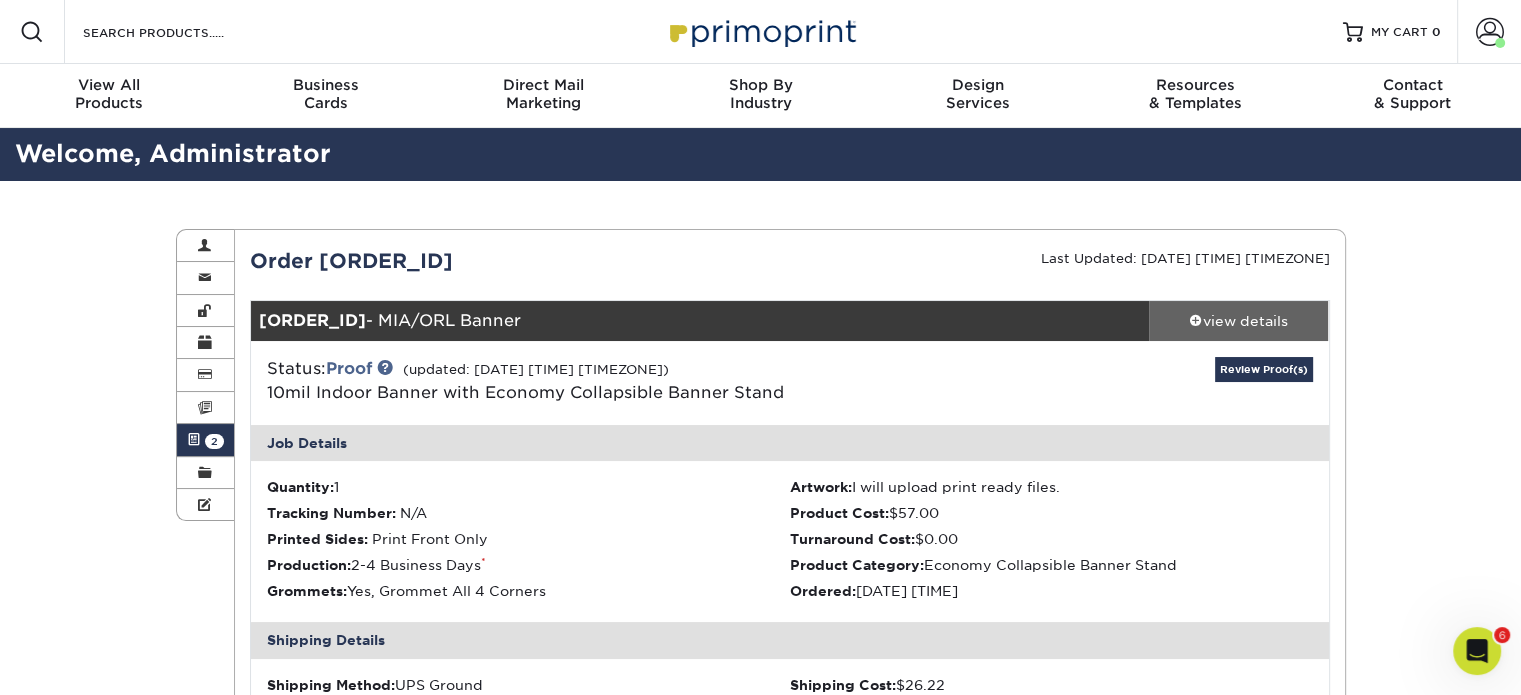 click on "view details" at bounding box center (1239, 321) 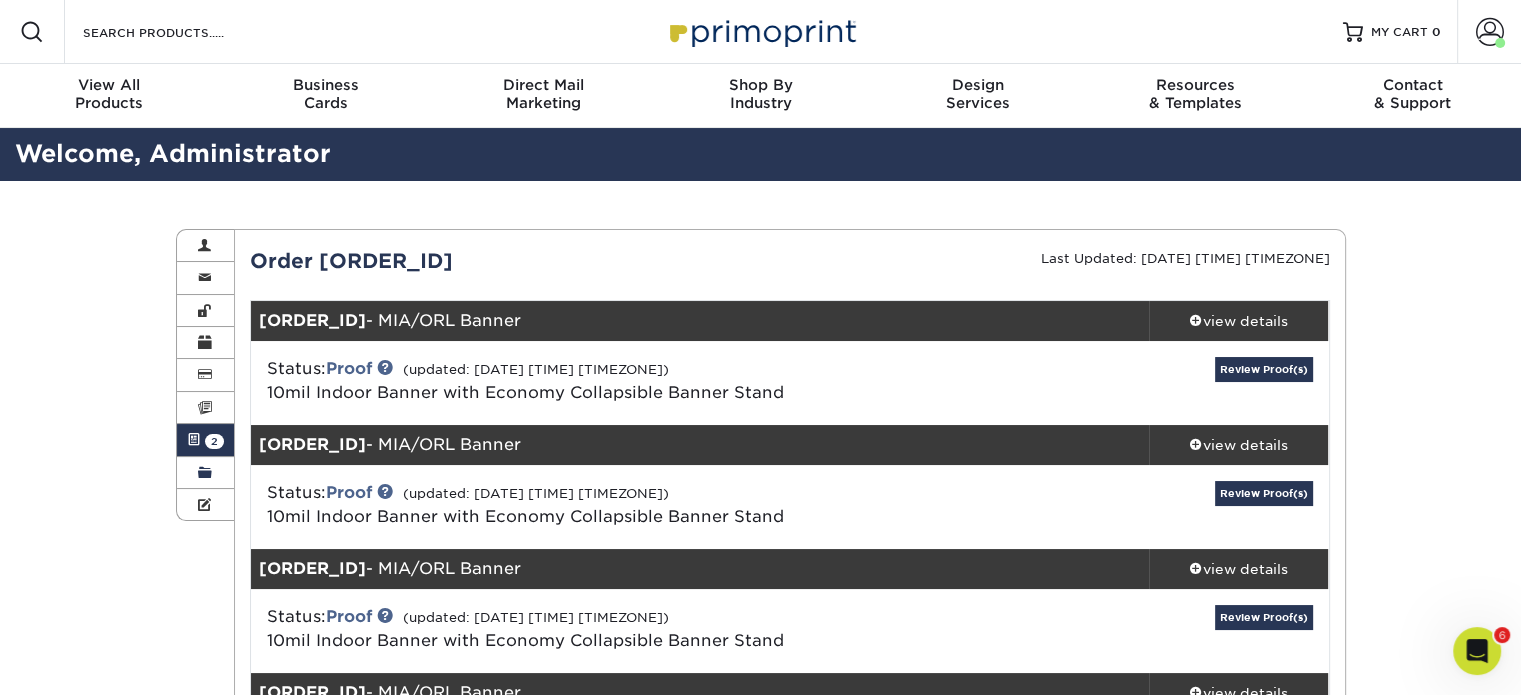 click at bounding box center (205, 473) 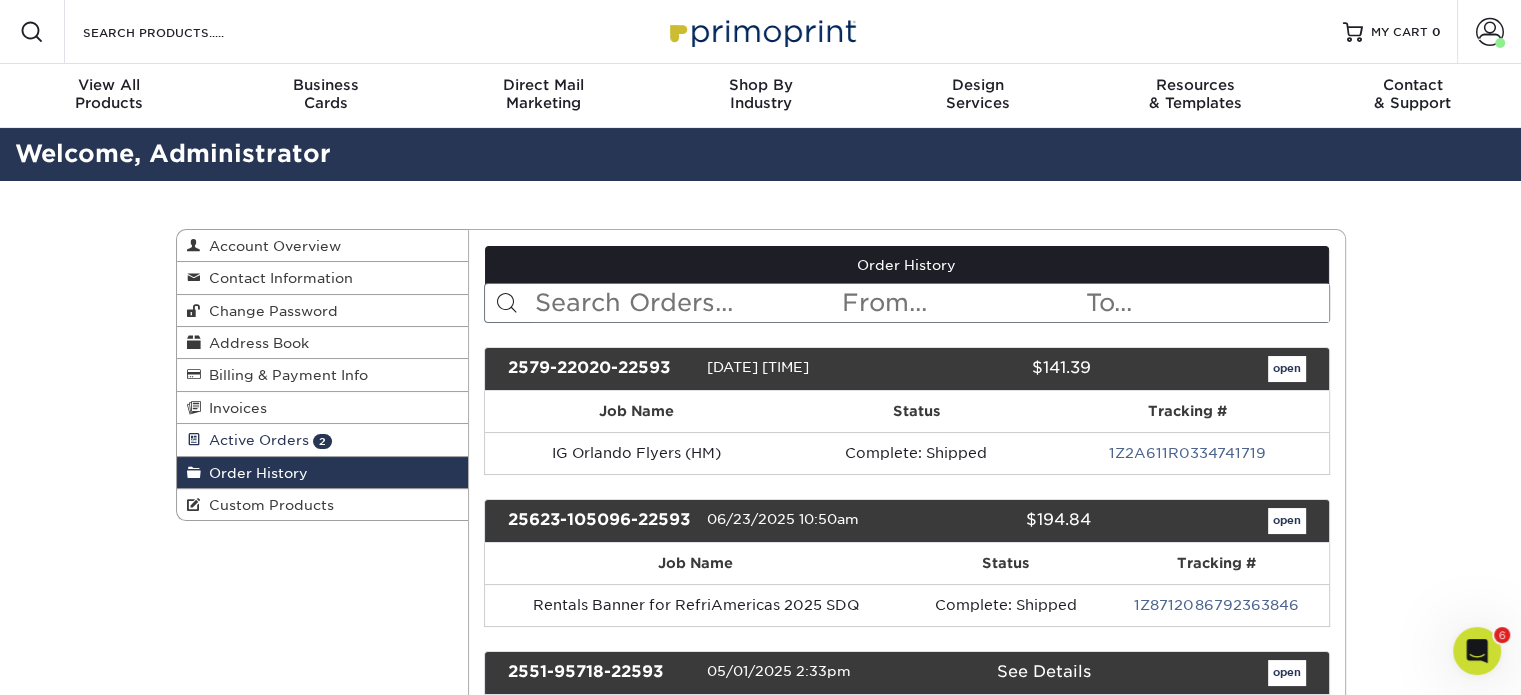 click on "Active Orders" at bounding box center [255, 440] 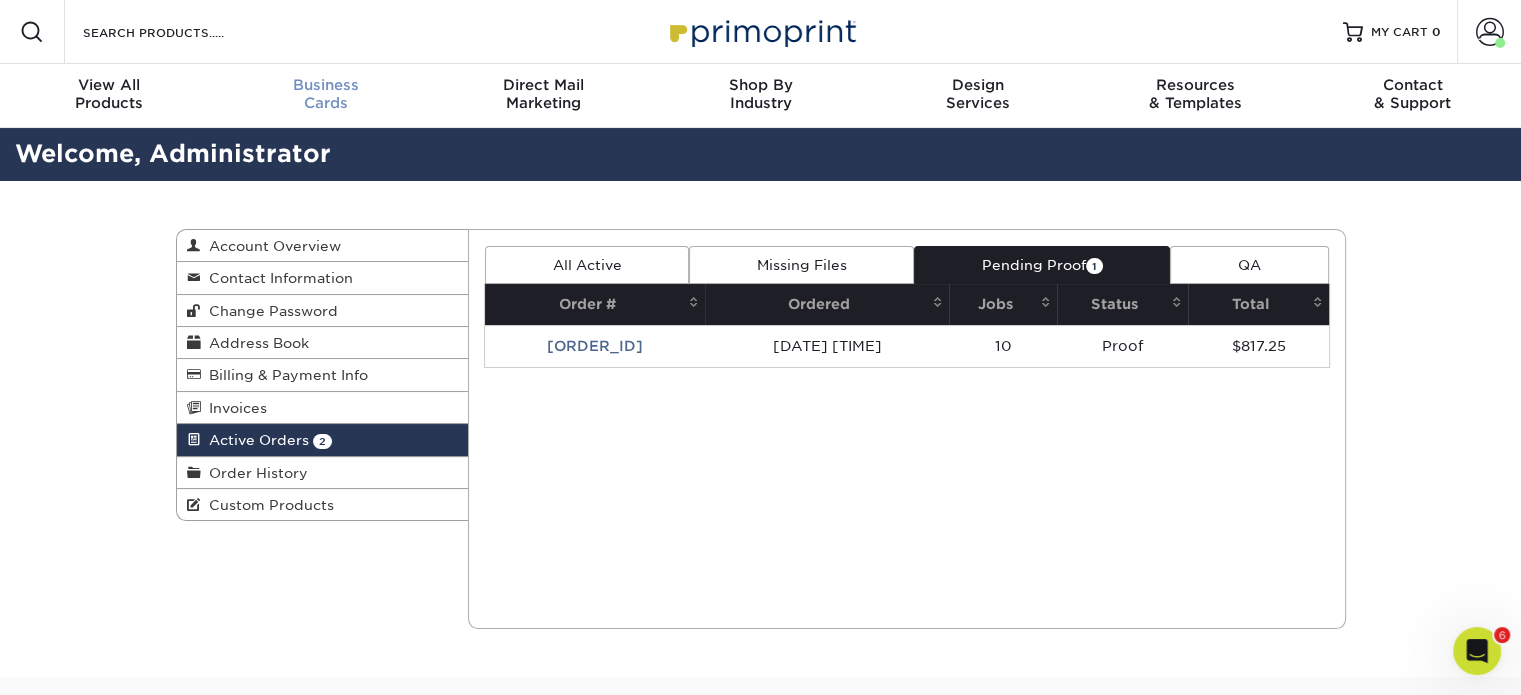 scroll, scrollTop: 0, scrollLeft: 0, axis: both 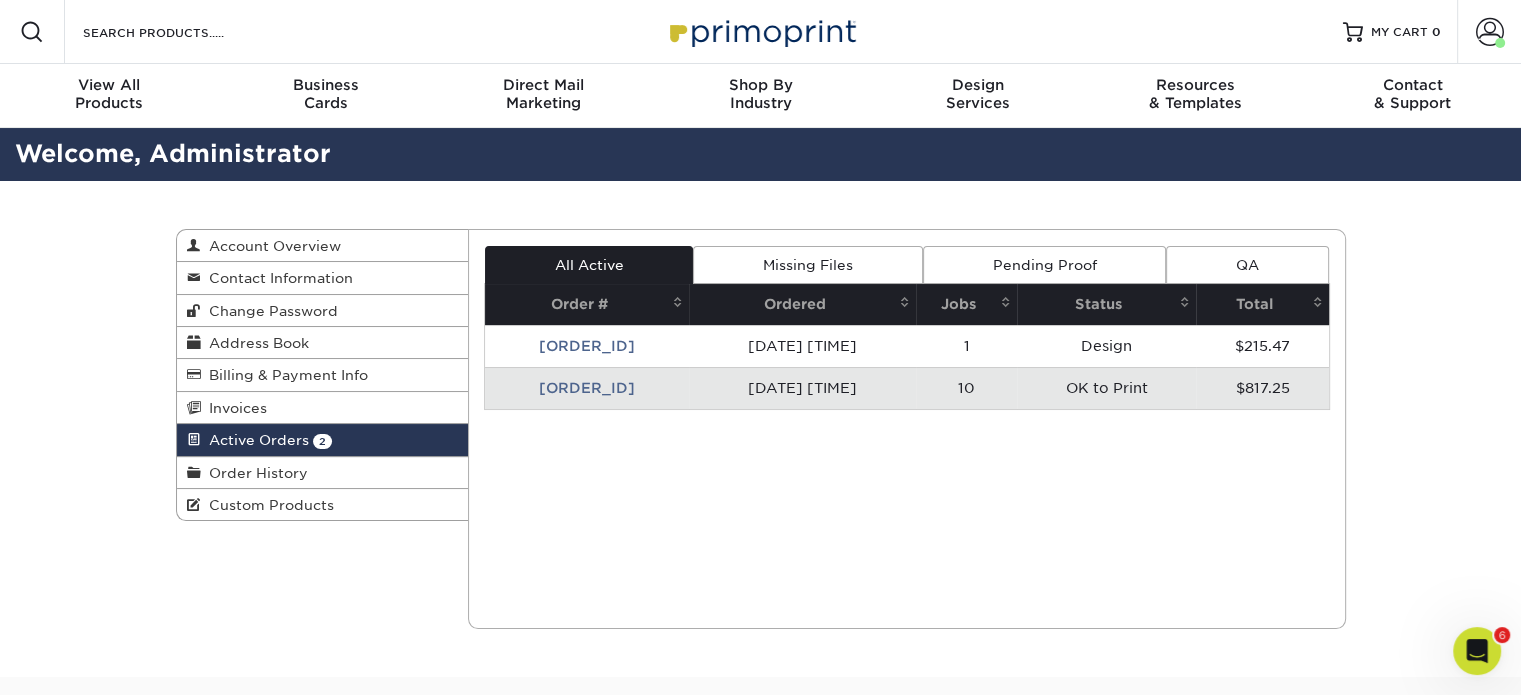 click on "Active Orders" at bounding box center (255, 440) 